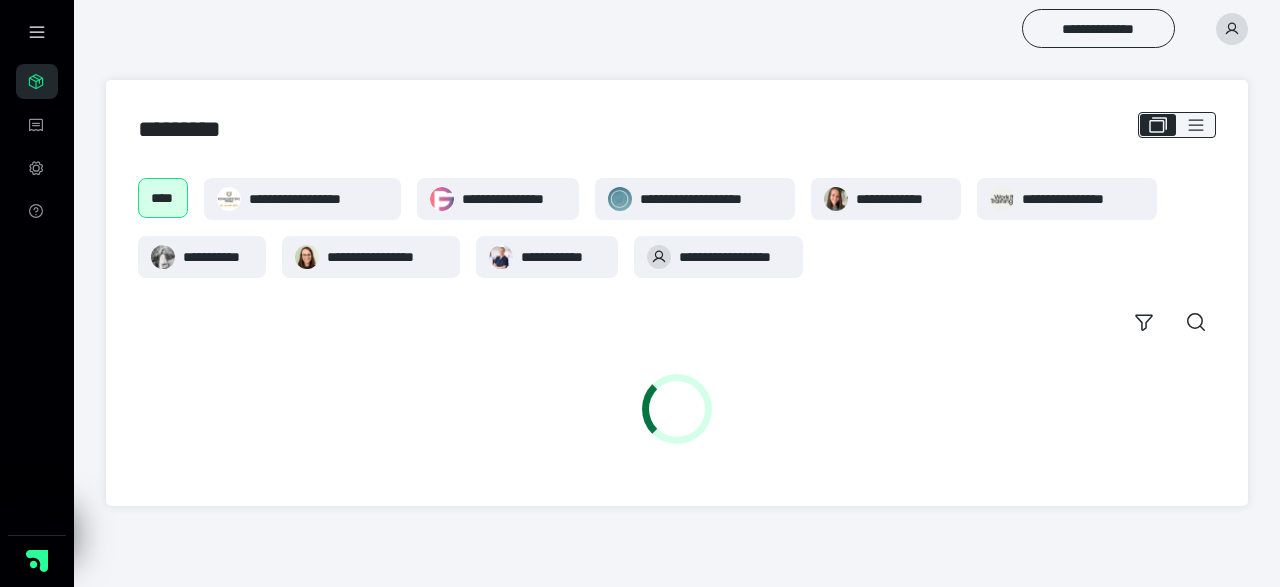 scroll, scrollTop: 0, scrollLeft: 0, axis: both 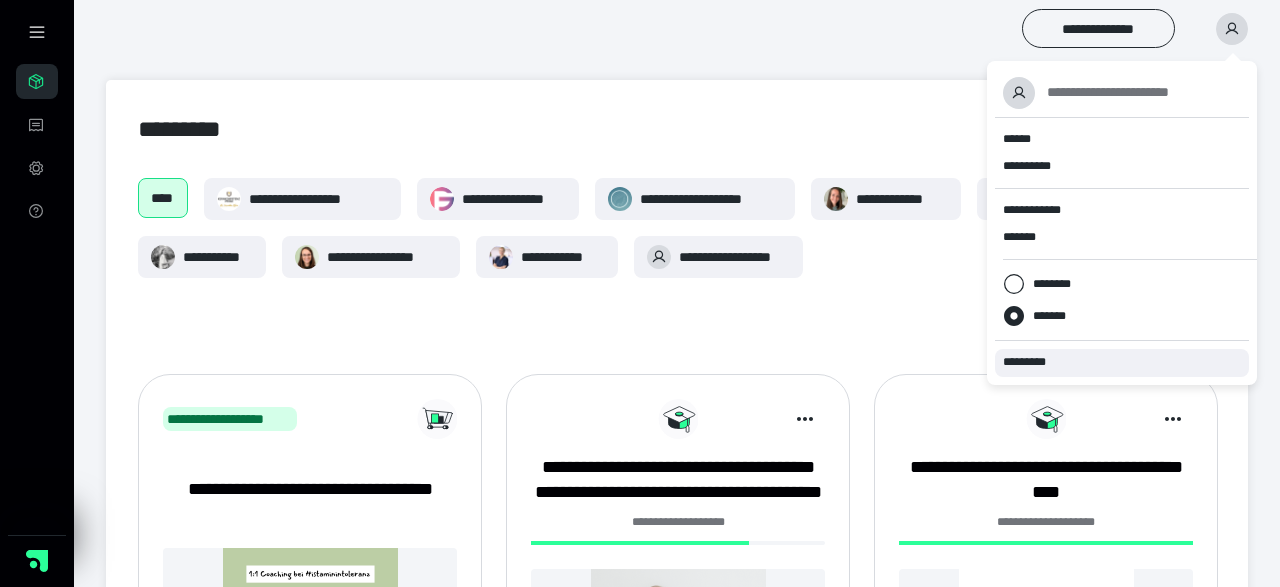 click on "*********" at bounding box center [1033, 362] 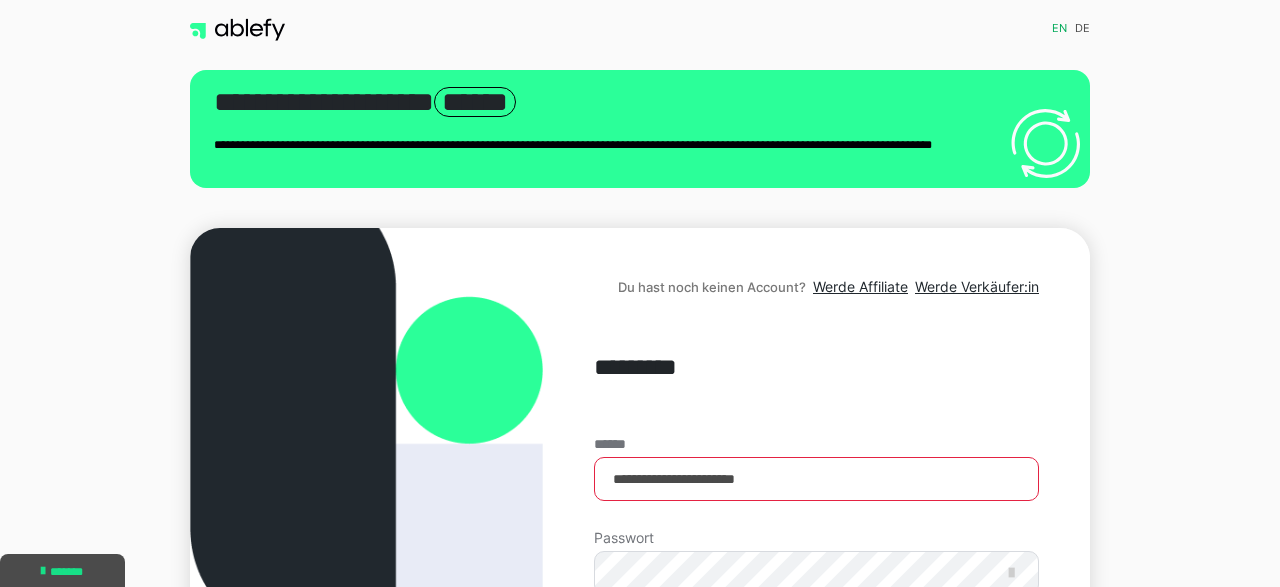 scroll, scrollTop: 0, scrollLeft: 0, axis: both 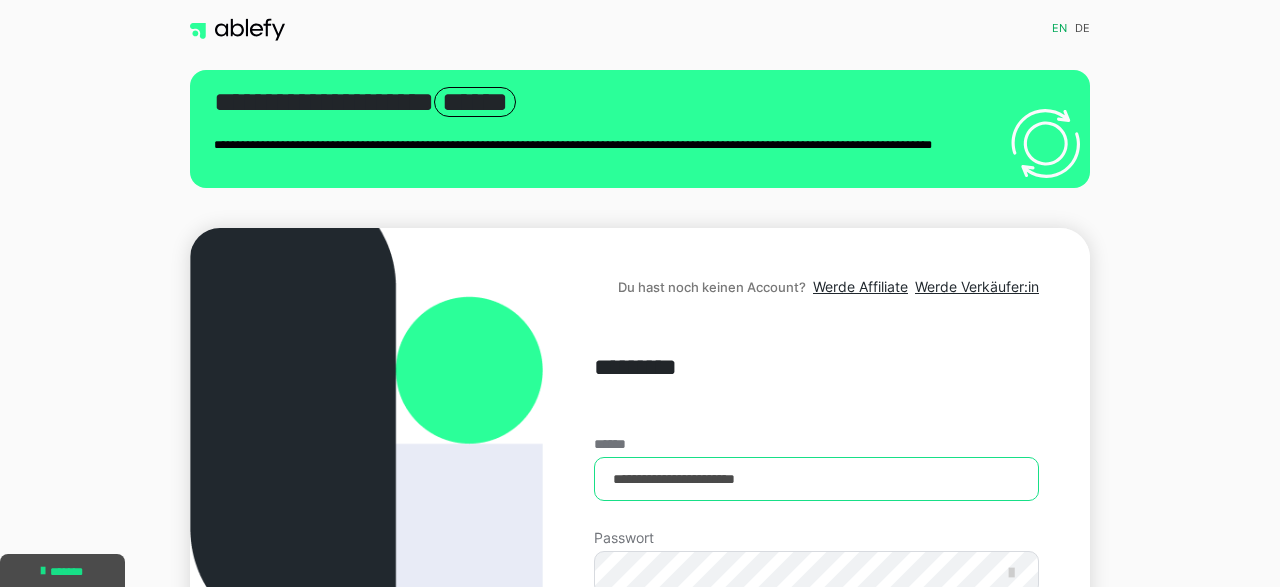 drag, startPoint x: 819, startPoint y: 479, endPoint x: 530, endPoint y: 444, distance: 291.11166 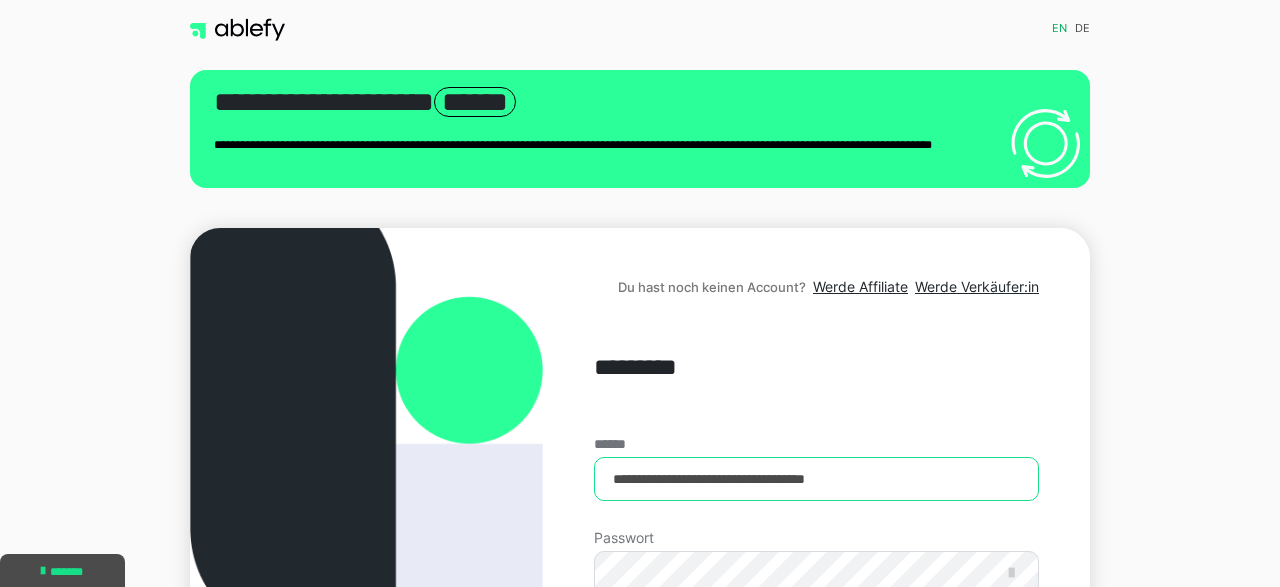 type on "**********" 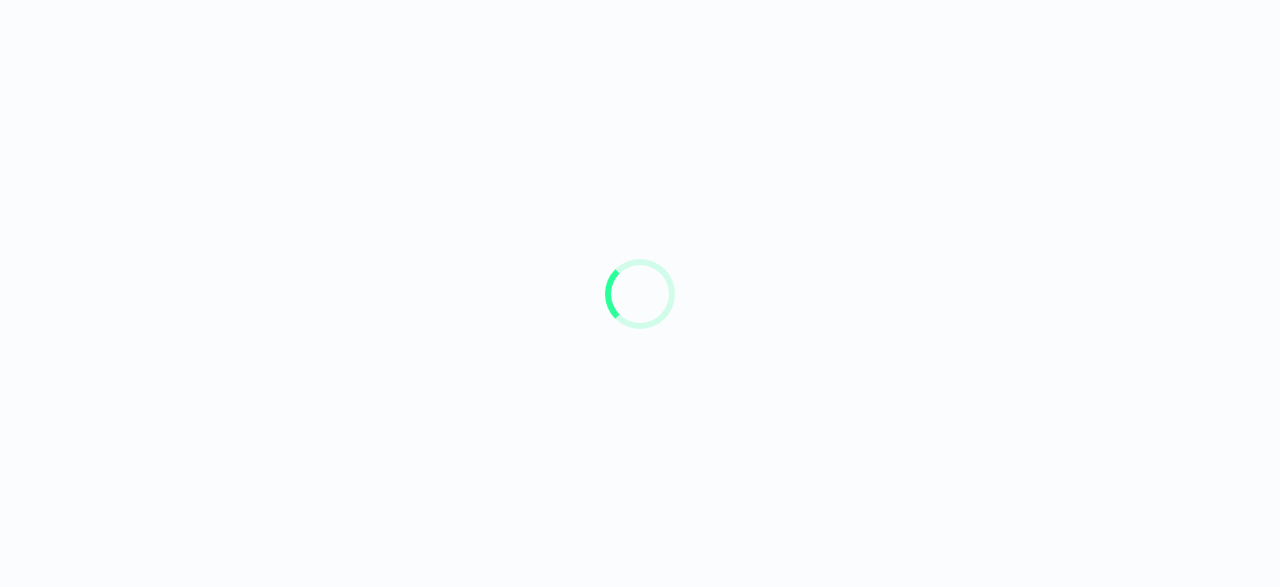 scroll, scrollTop: 0, scrollLeft: 0, axis: both 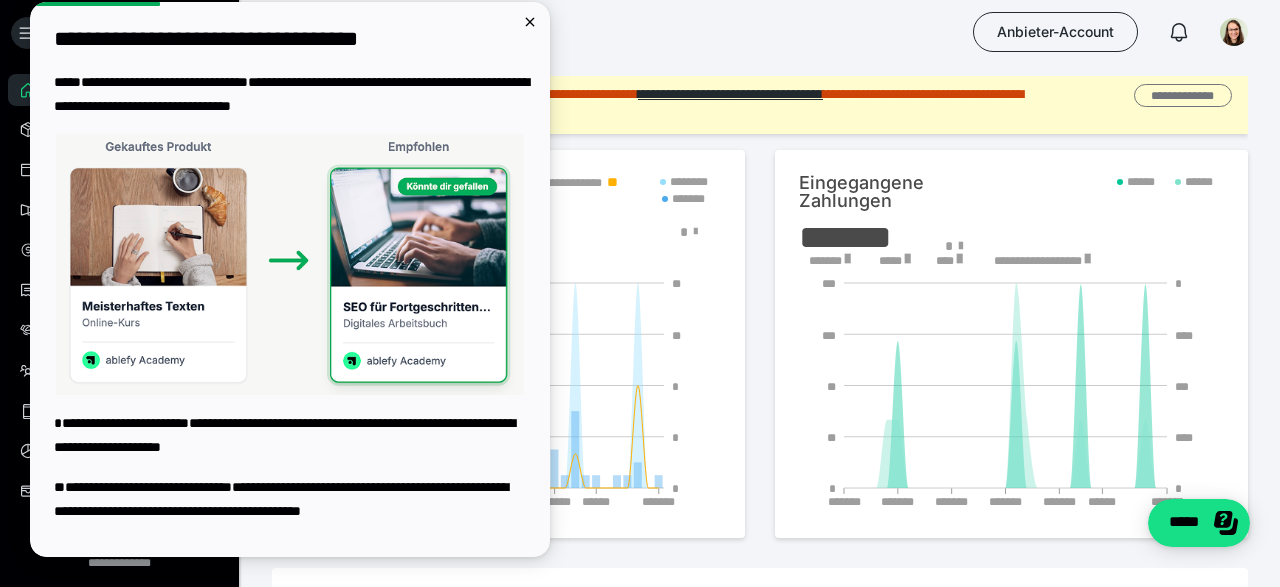 click on "**********" at bounding box center [1183, 95] 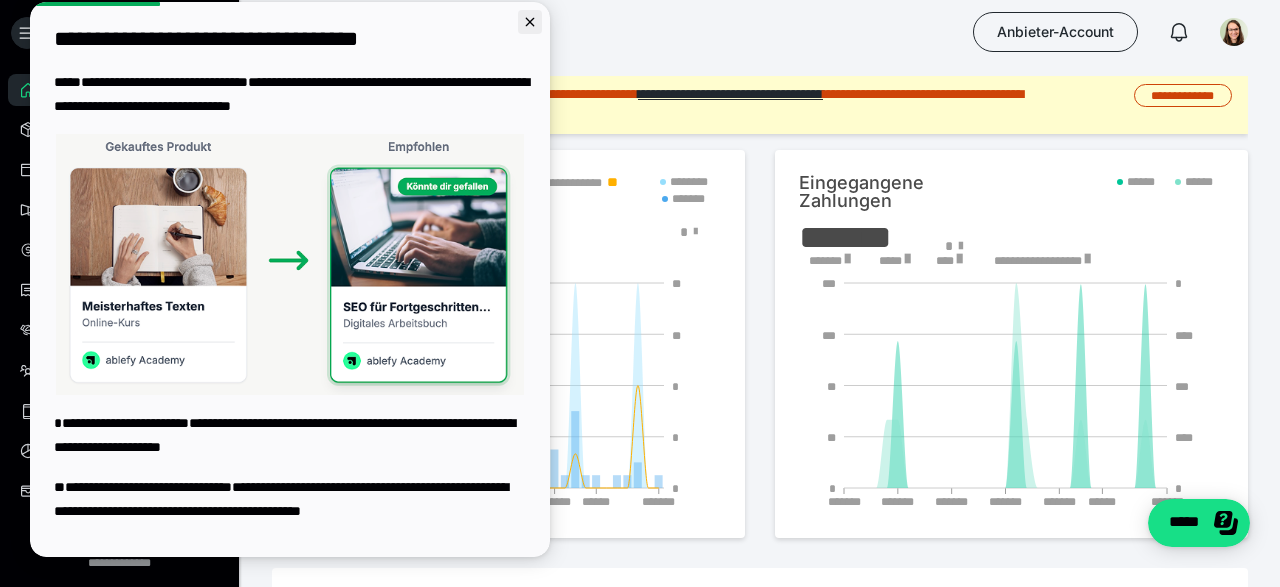 click 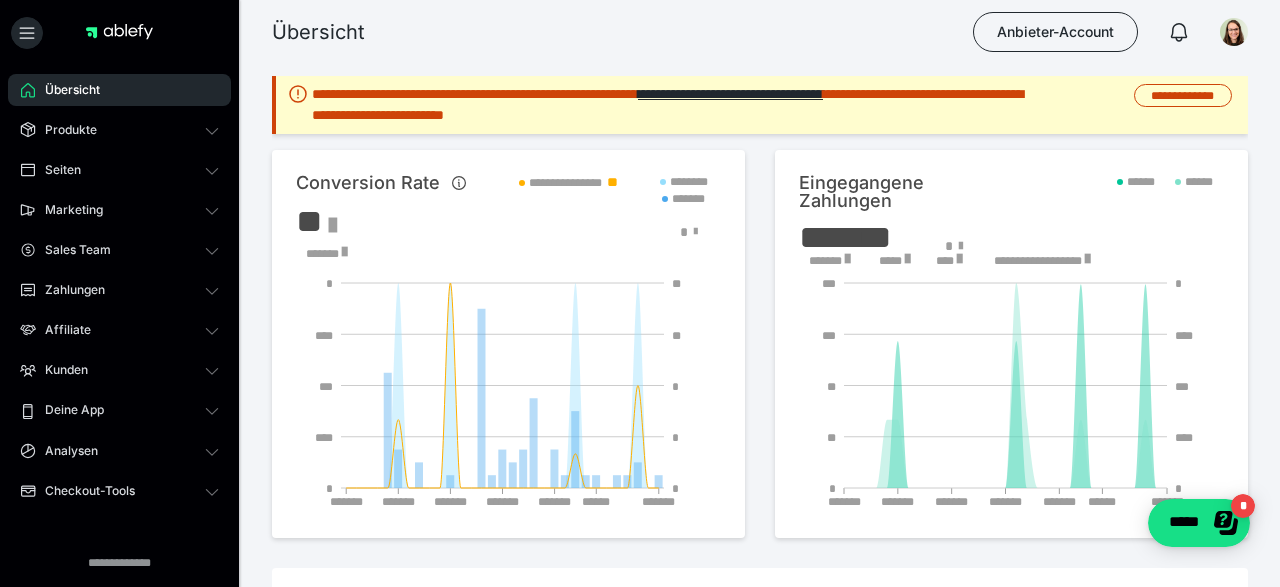 scroll, scrollTop: 0, scrollLeft: 0, axis: both 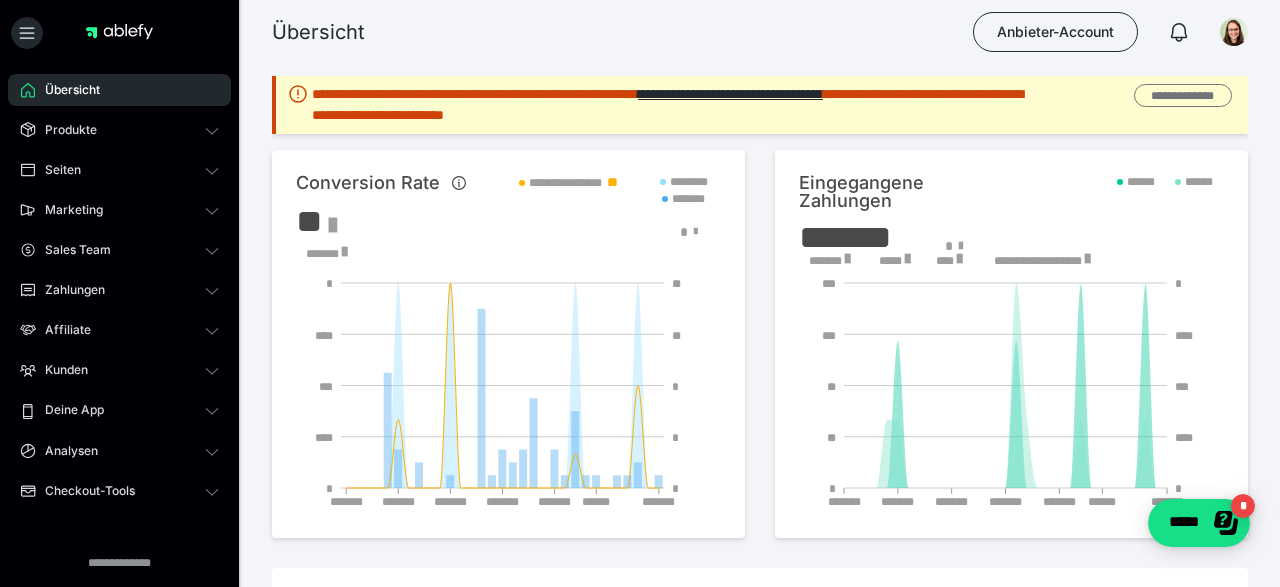 click on "**********" at bounding box center (1183, 95) 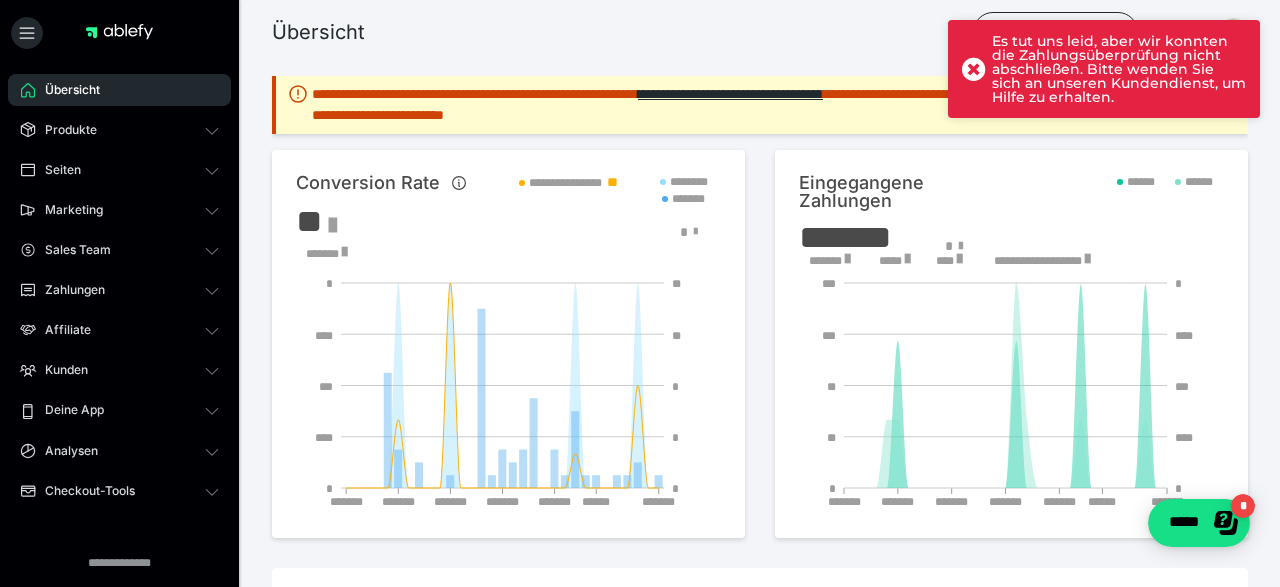 click at bounding box center (974, 69) 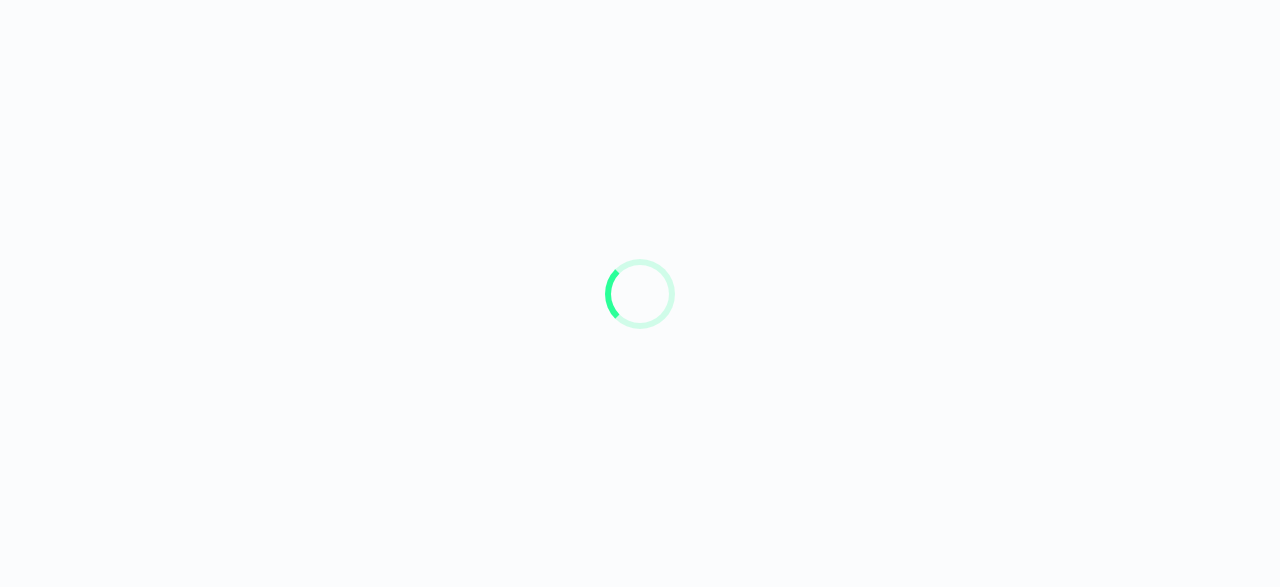 scroll, scrollTop: 0, scrollLeft: 0, axis: both 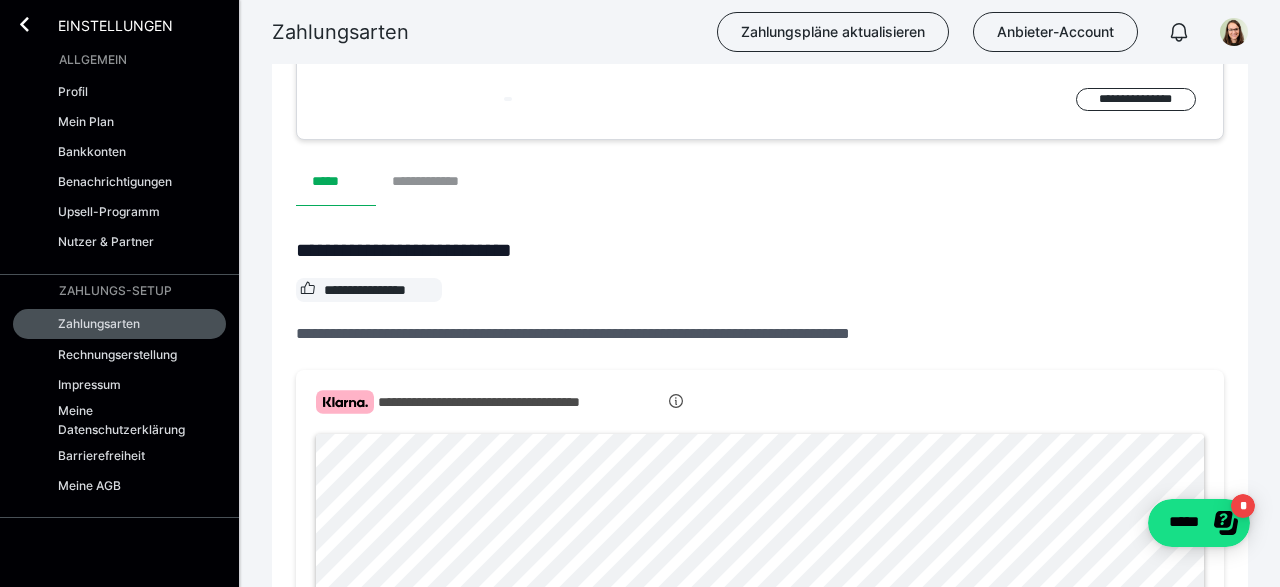 click on "**********" at bounding box center (437, 182) 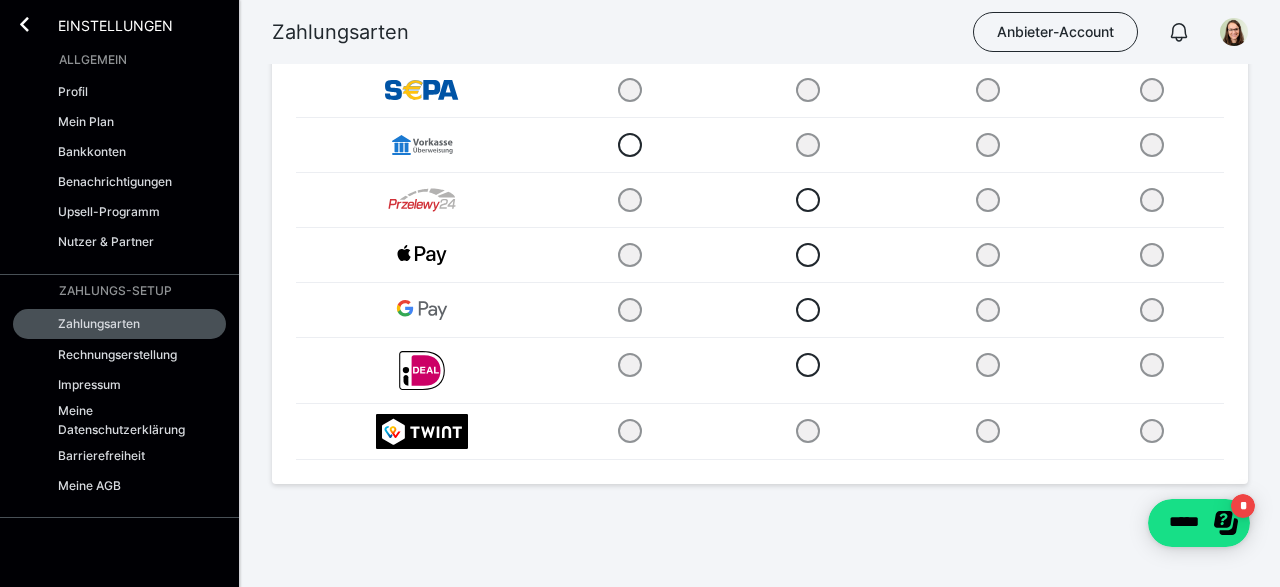 scroll, scrollTop: 0, scrollLeft: 0, axis: both 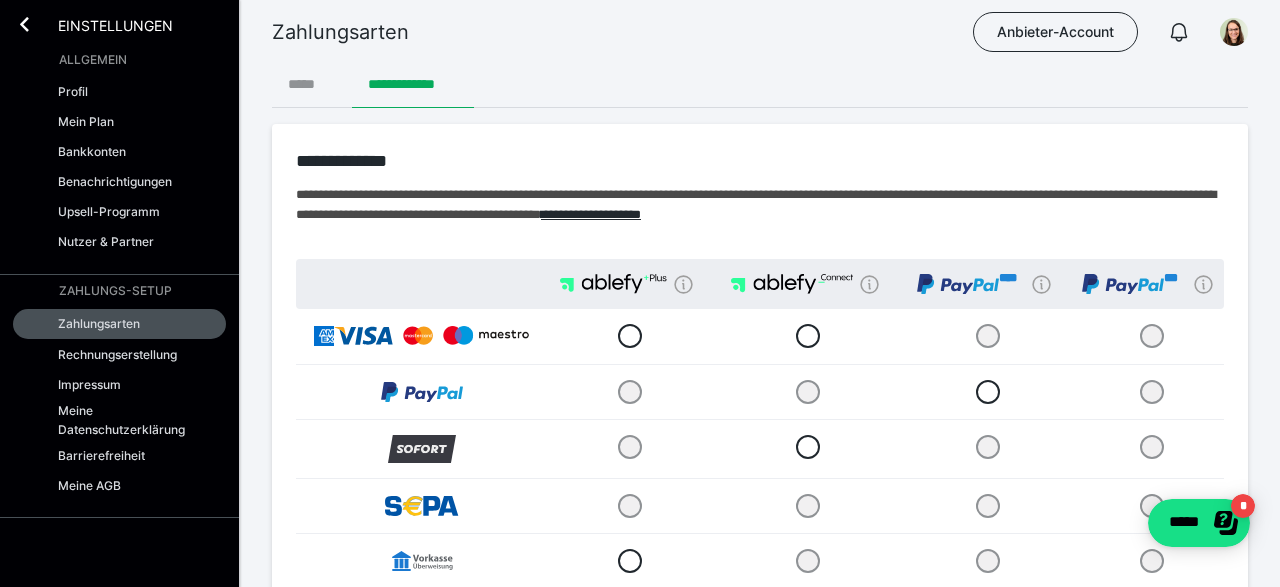 click on "*****" at bounding box center [312, 84] 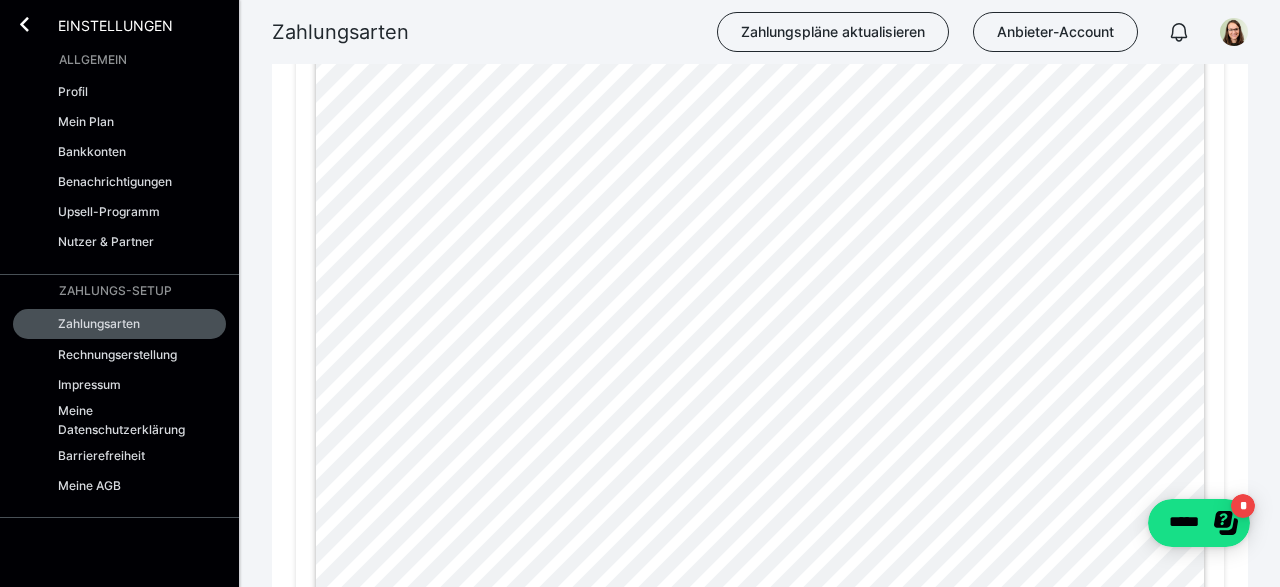 scroll, scrollTop: 1173, scrollLeft: 0, axis: vertical 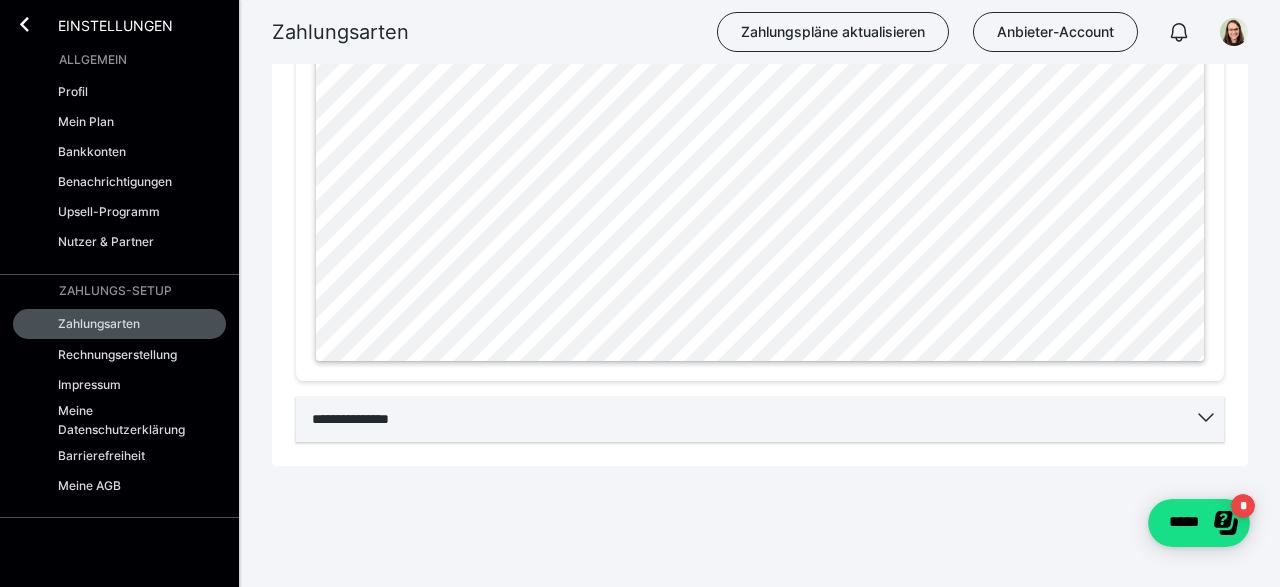click on "**********" at bounding box center (760, 419) 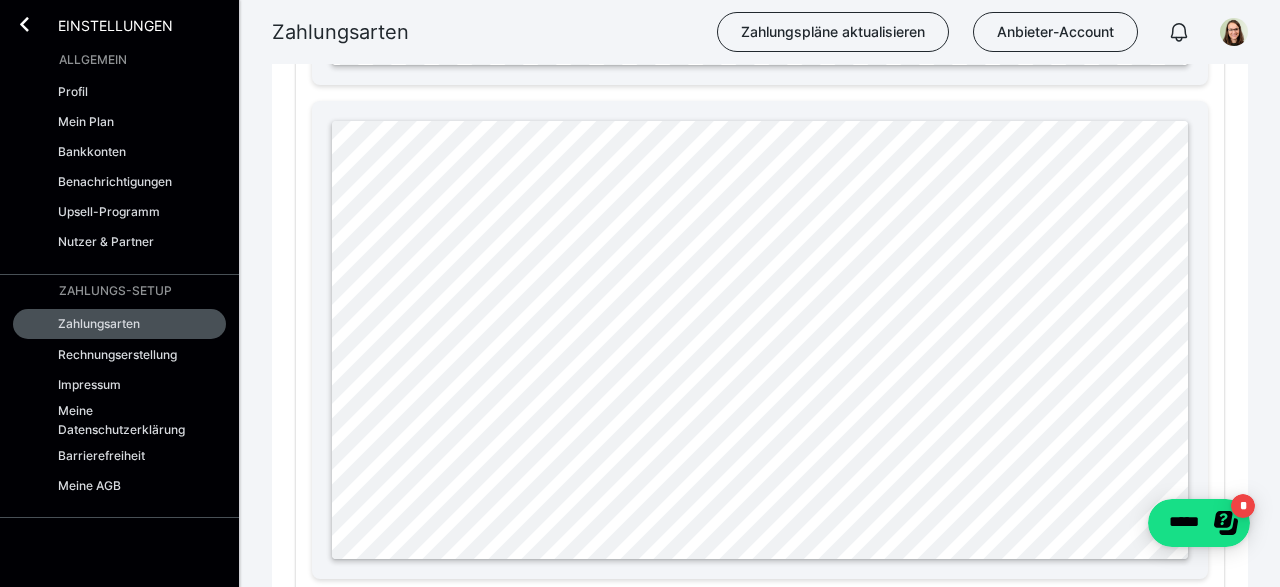 scroll, scrollTop: 2350, scrollLeft: 0, axis: vertical 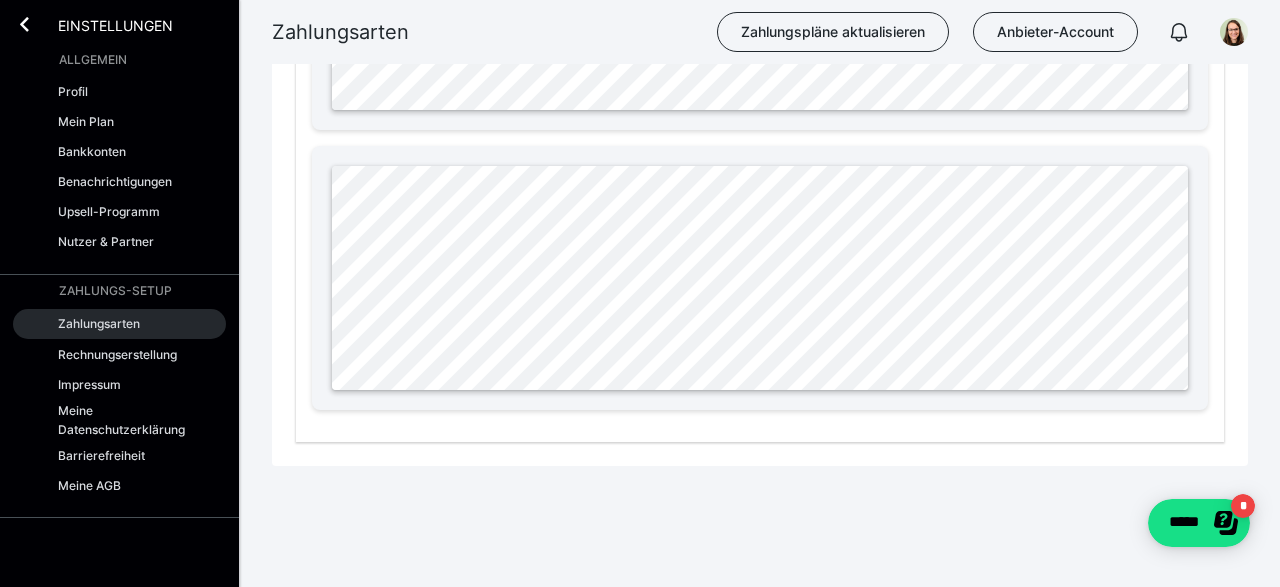 click on "Zahlungsarten" at bounding box center (99, 323) 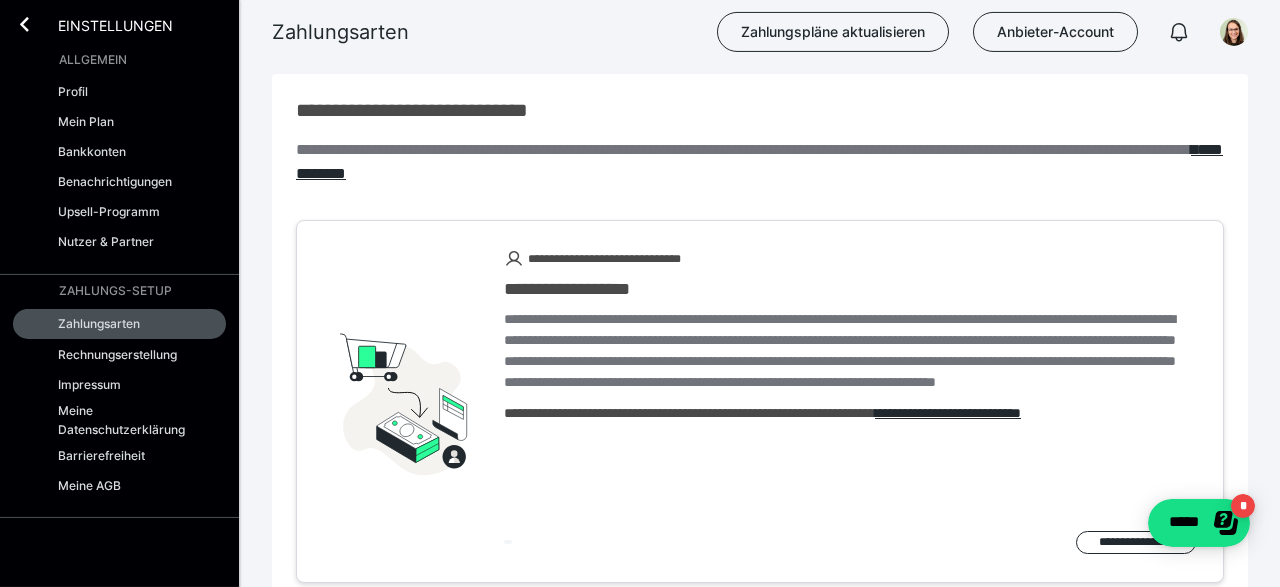 scroll, scrollTop: 0, scrollLeft: 0, axis: both 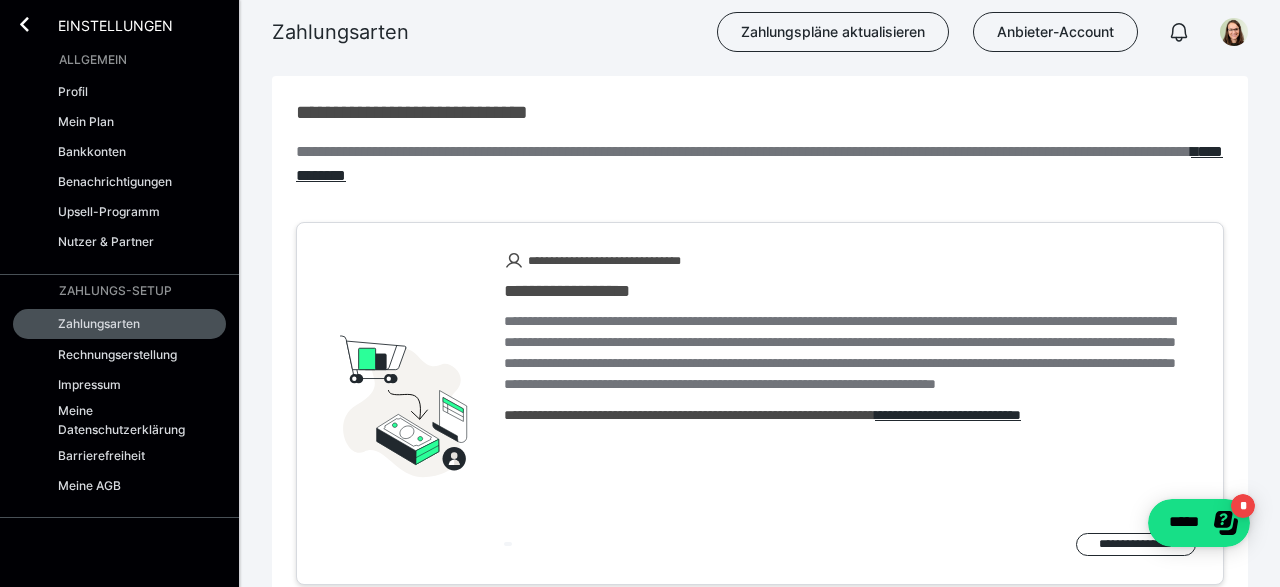 click on "Einstellungen" at bounding box center [101, 24] 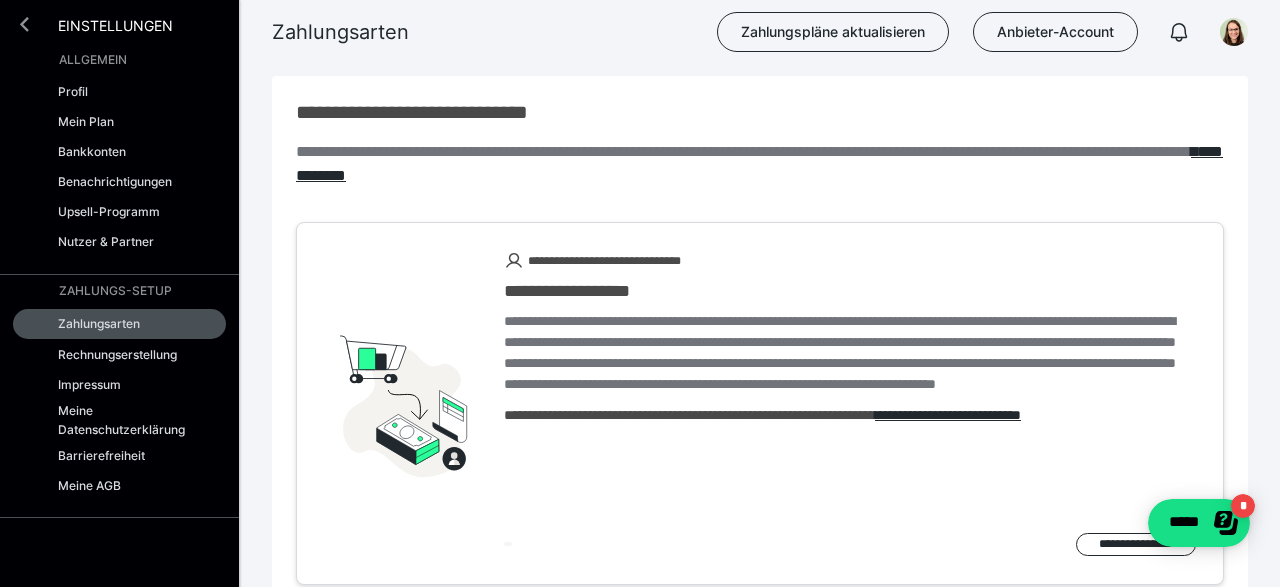 click at bounding box center [24, 24] 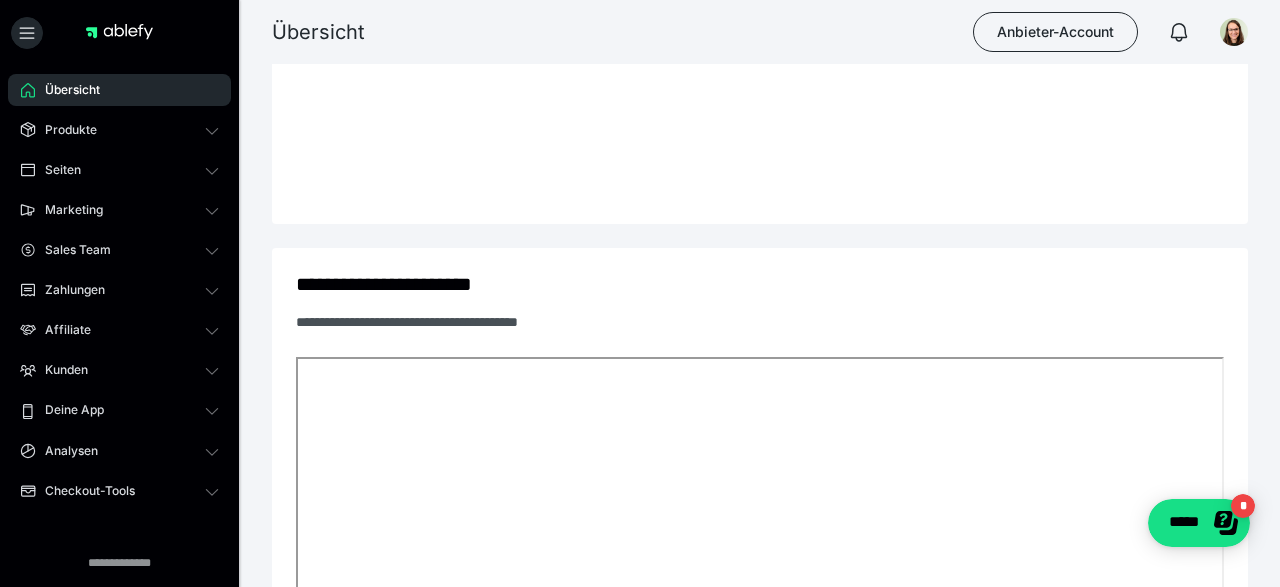 scroll, scrollTop: 942, scrollLeft: 0, axis: vertical 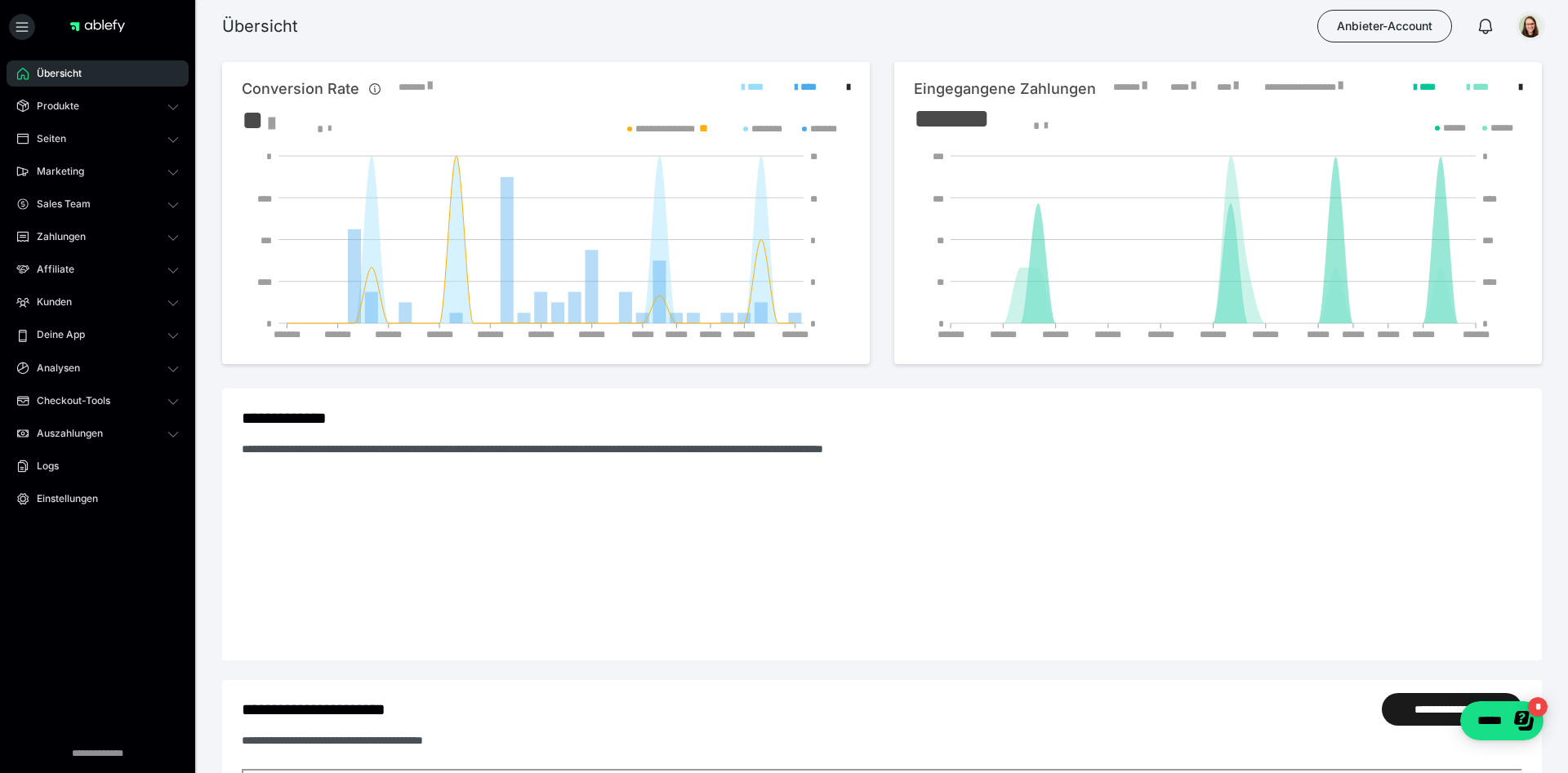 click at bounding box center [1530, 26] 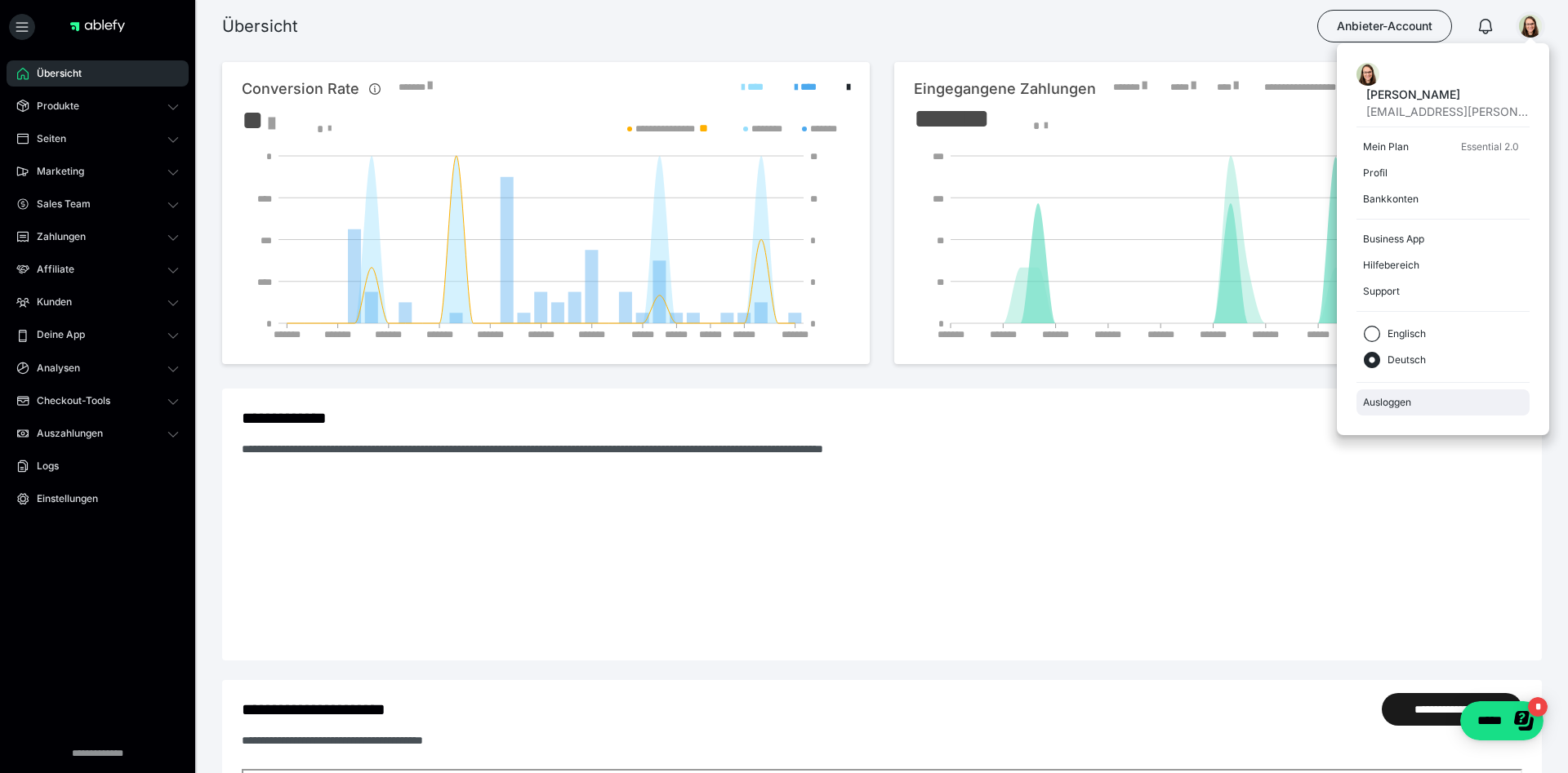 click on "Ausloggen" at bounding box center [1443, 402] 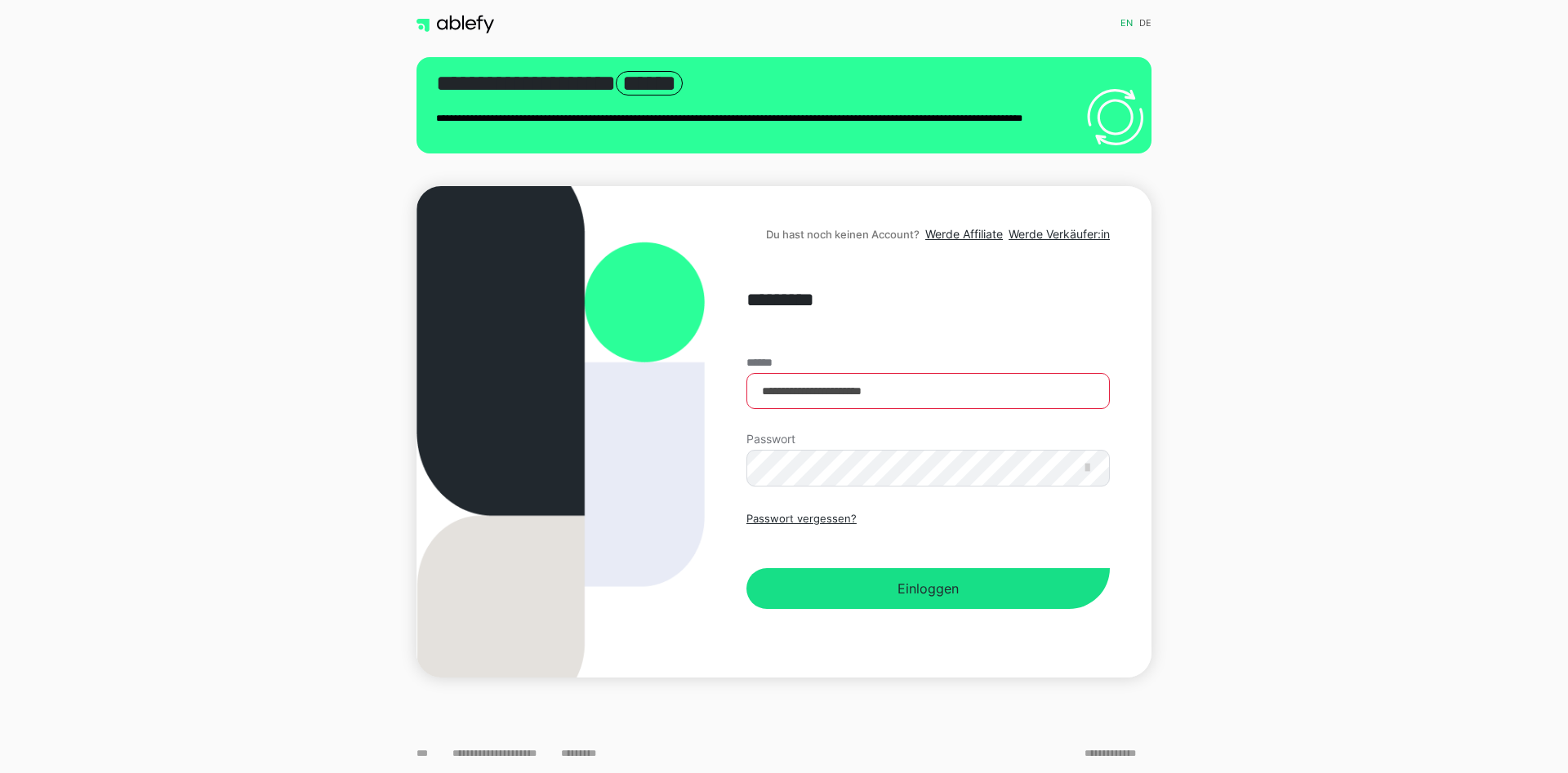 scroll, scrollTop: 0, scrollLeft: 0, axis: both 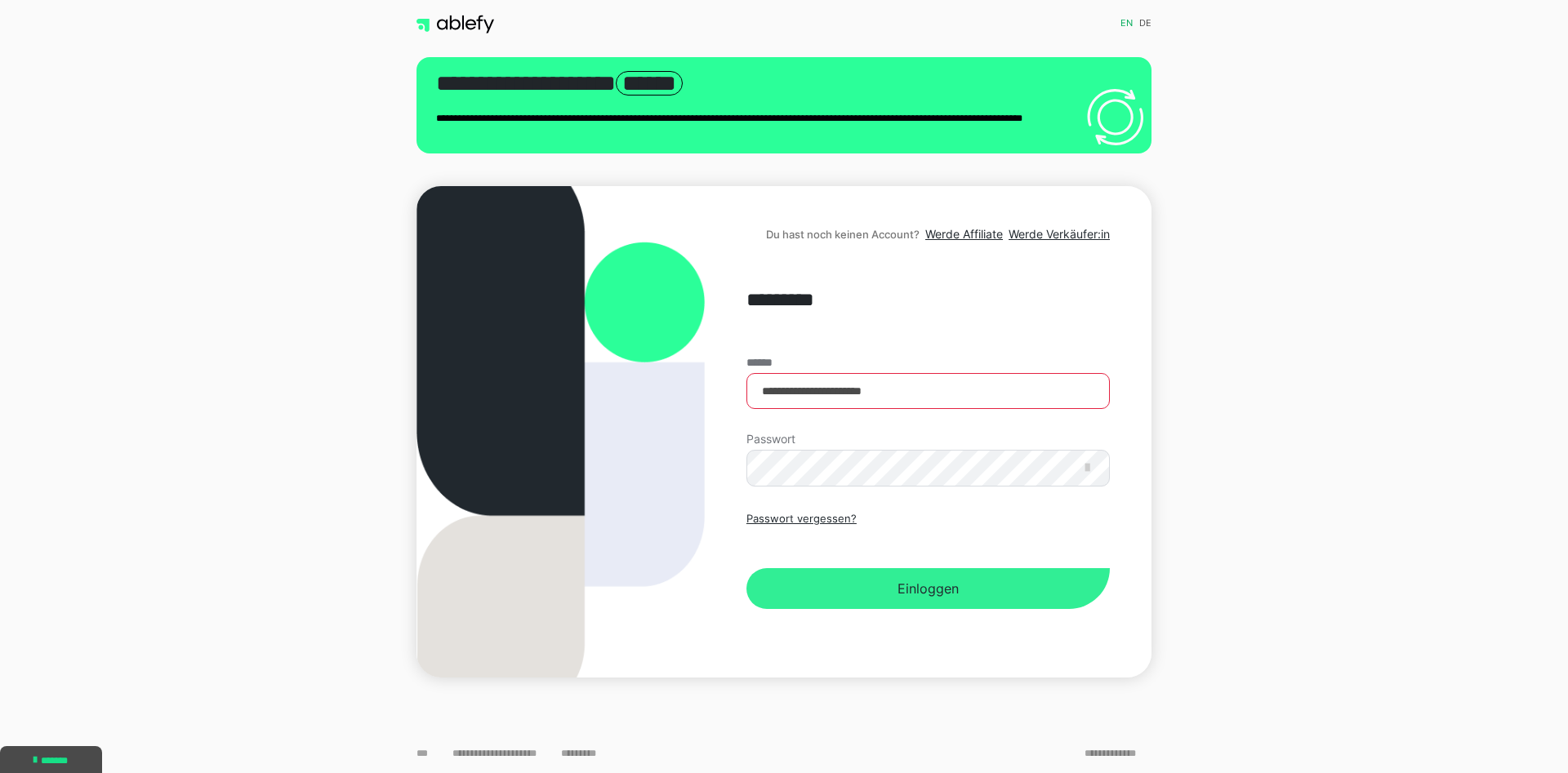 click on "Einloggen" at bounding box center (928, 589) 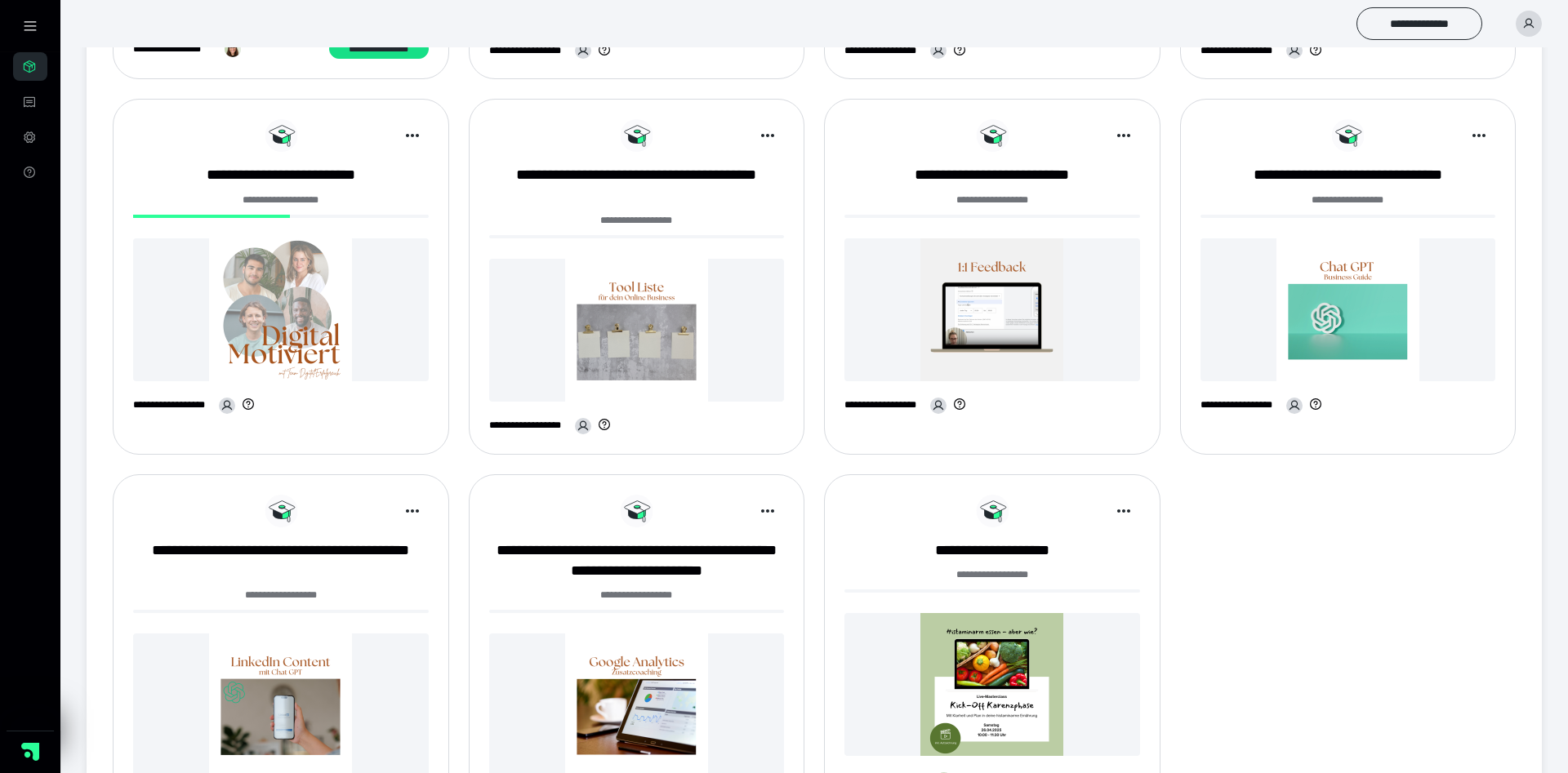 scroll, scrollTop: 583, scrollLeft: 0, axis: vertical 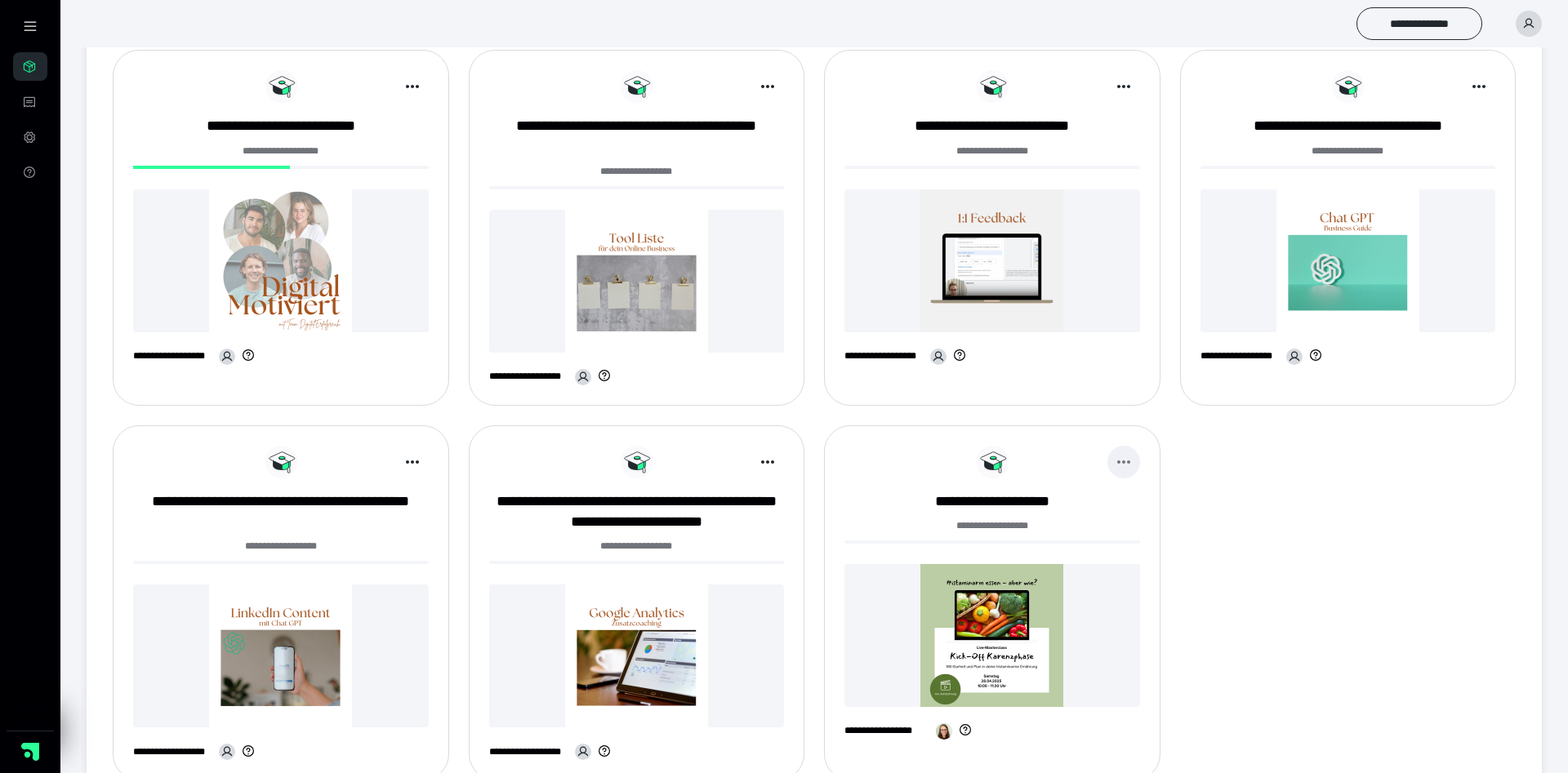 click at bounding box center [1124, 462] 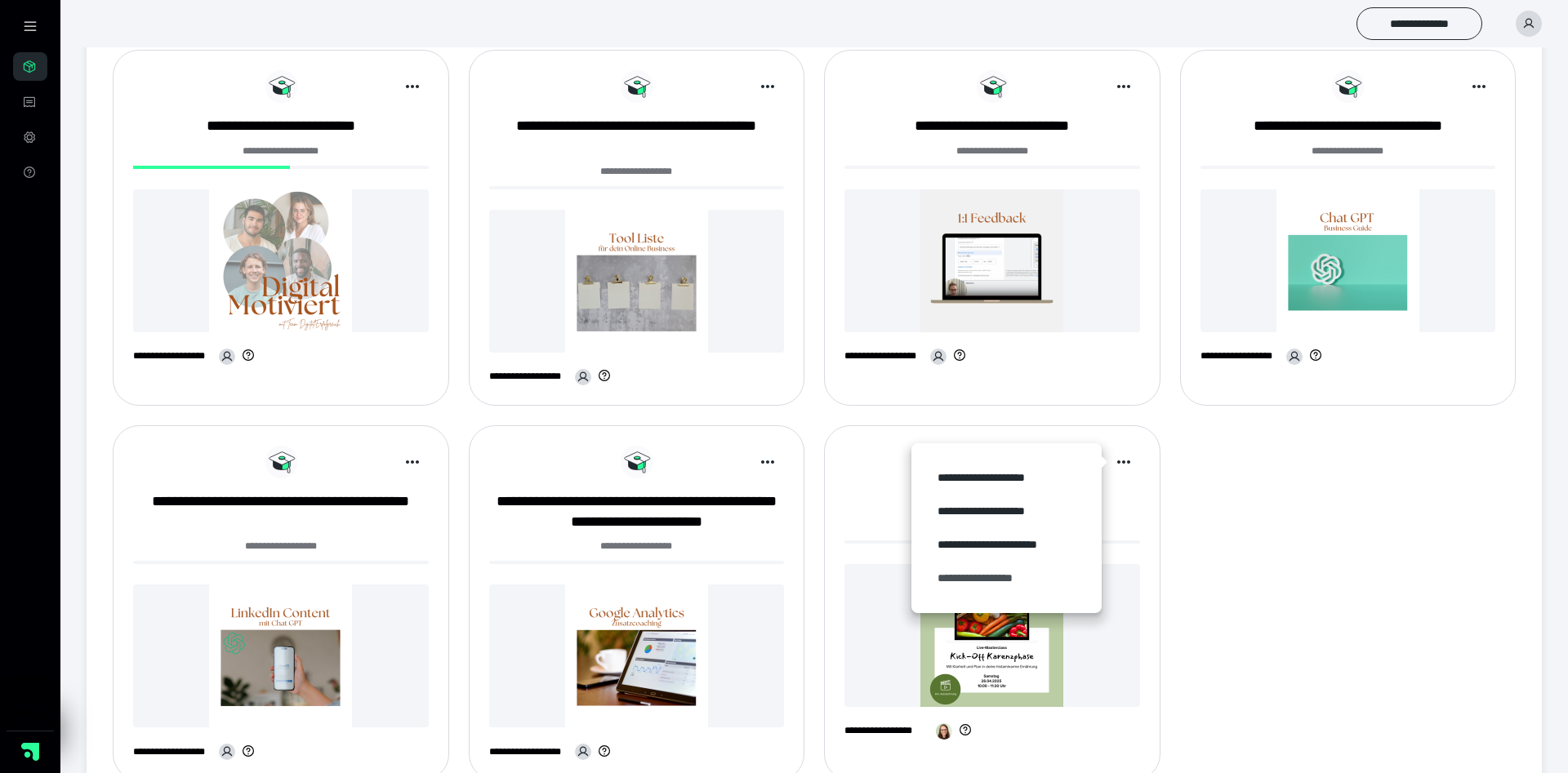 click on "**********" at bounding box center [1006, 578] 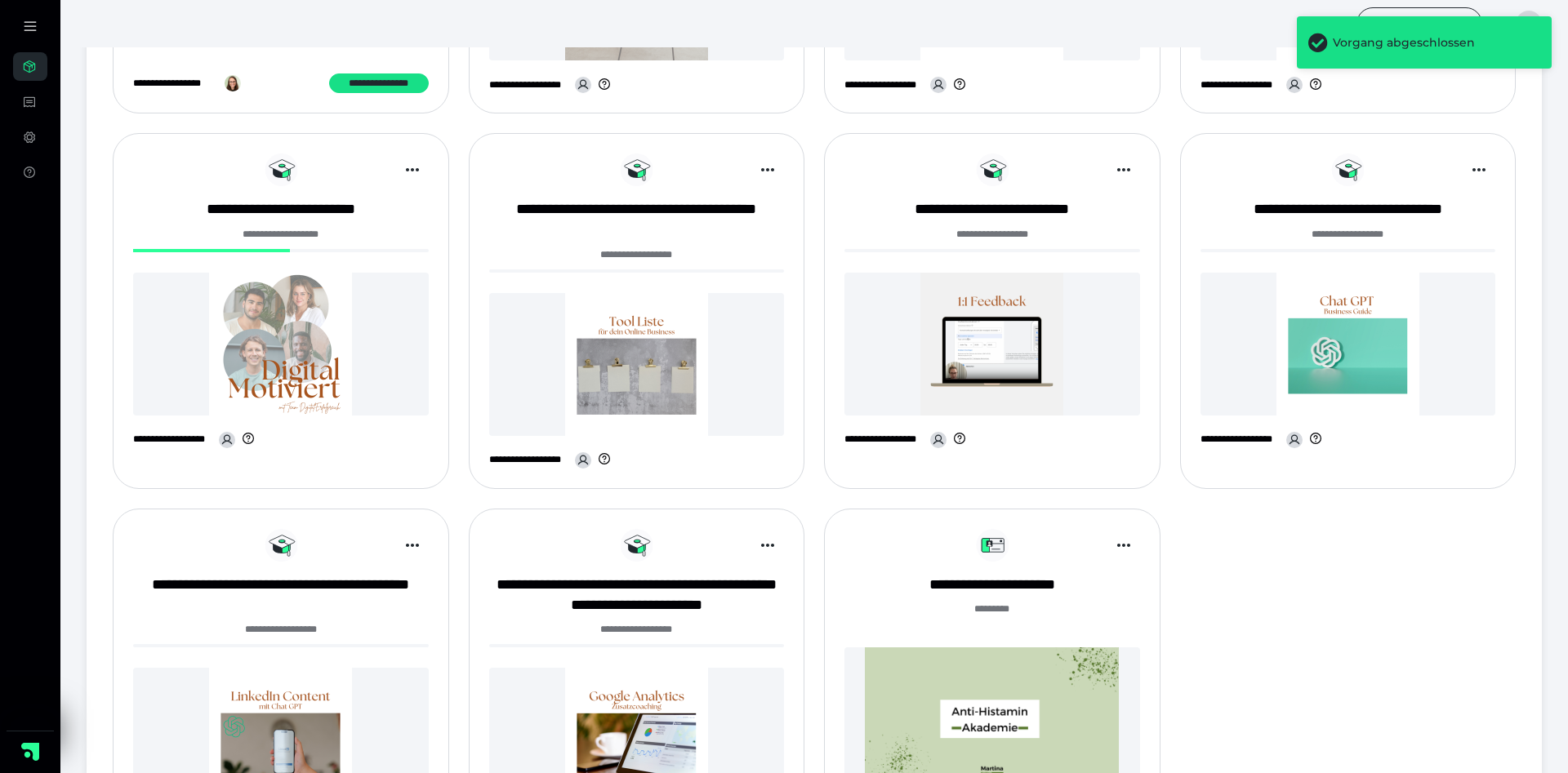 scroll, scrollTop: 708, scrollLeft: 0, axis: vertical 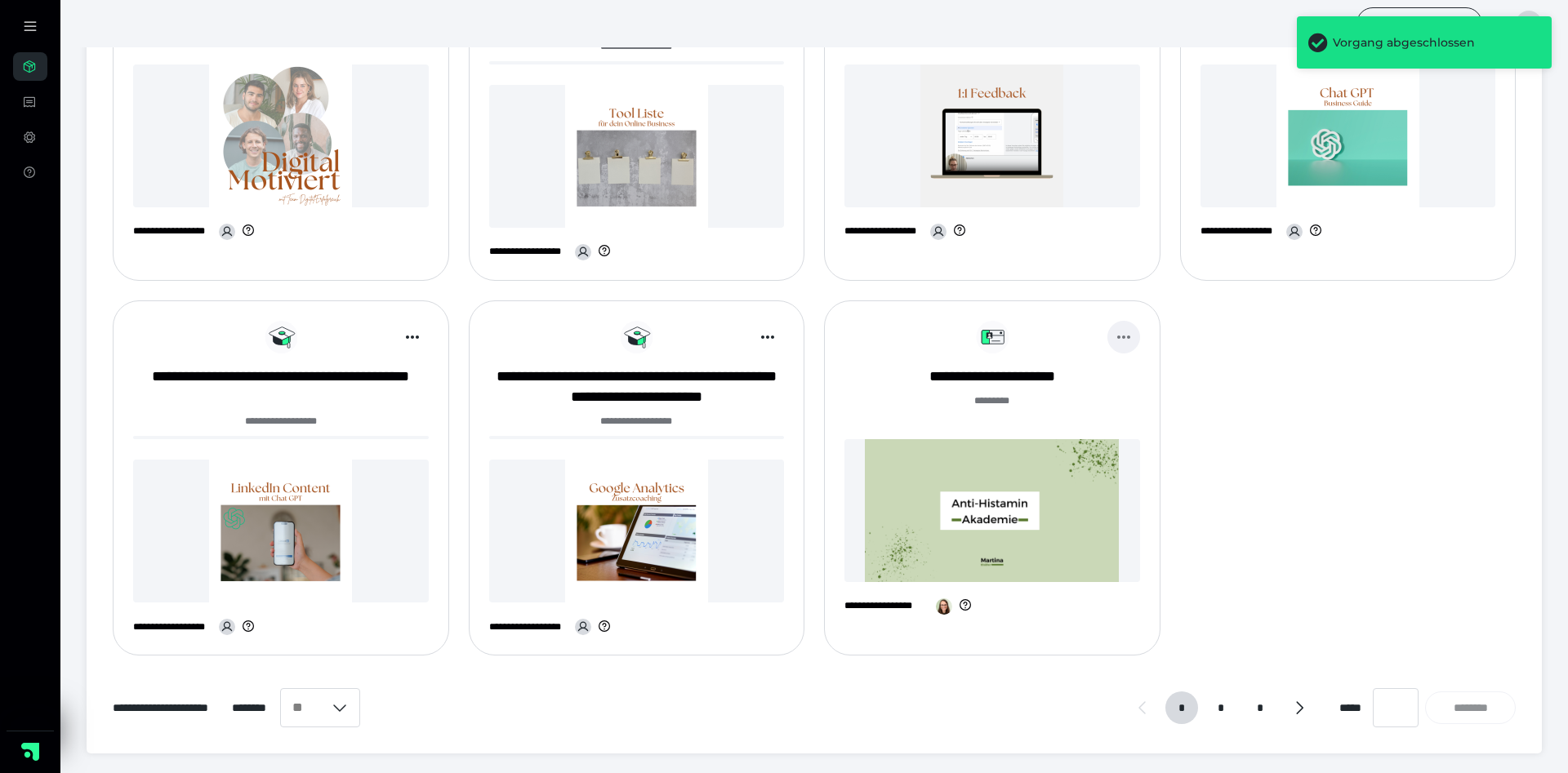 click at bounding box center (1124, 337) 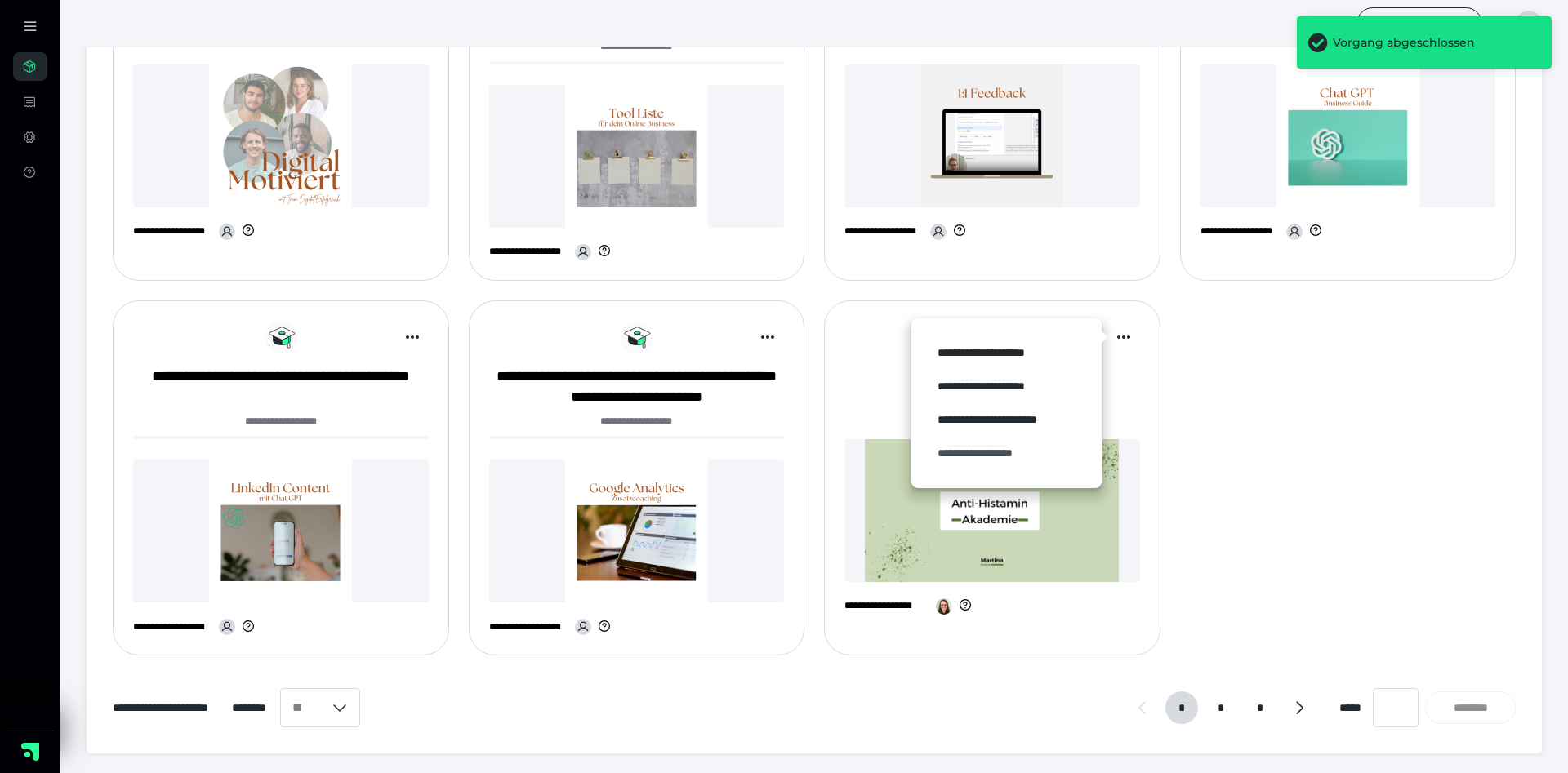 click on "**********" at bounding box center (1006, 453) 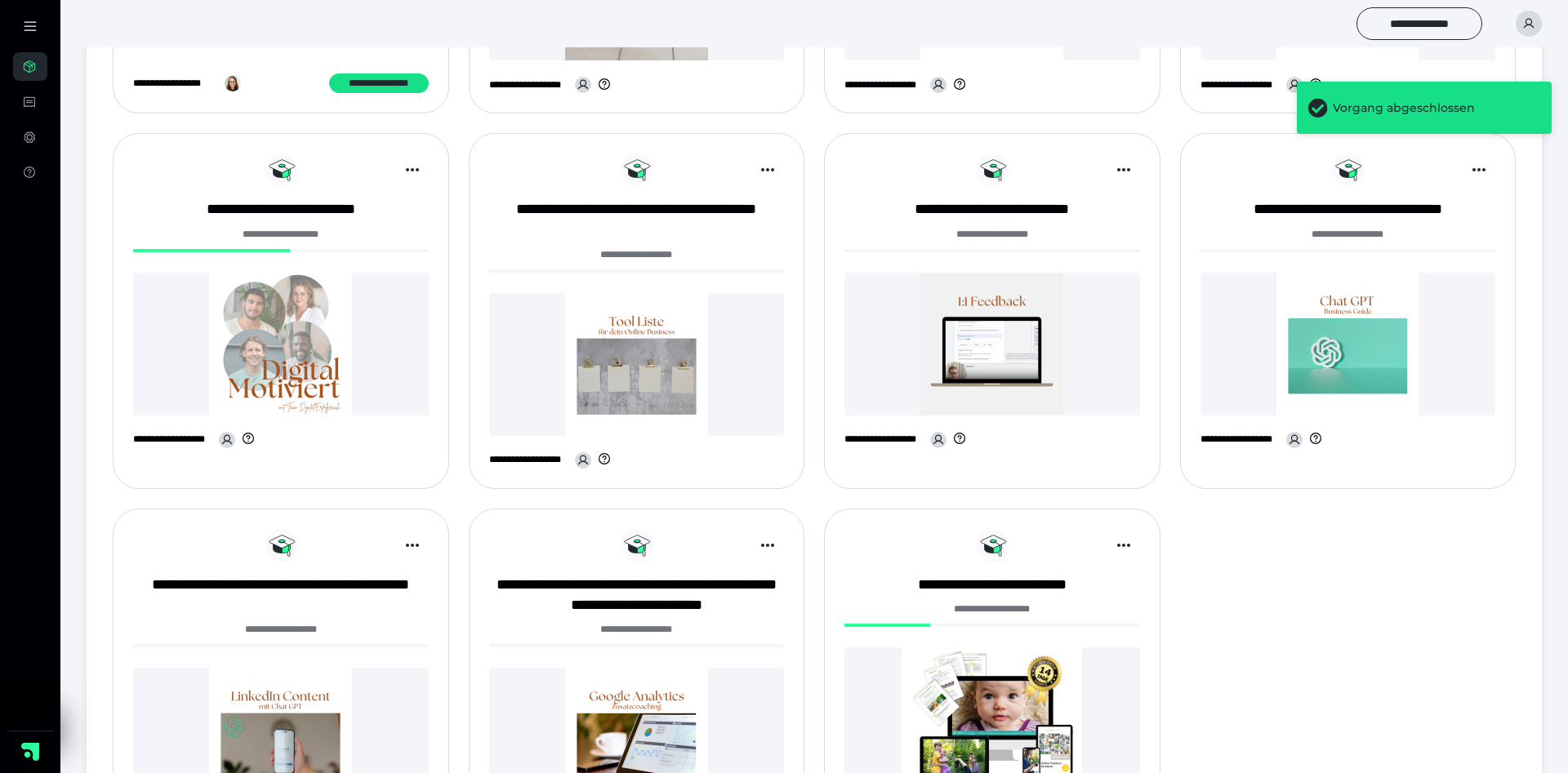 scroll, scrollTop: 708, scrollLeft: 0, axis: vertical 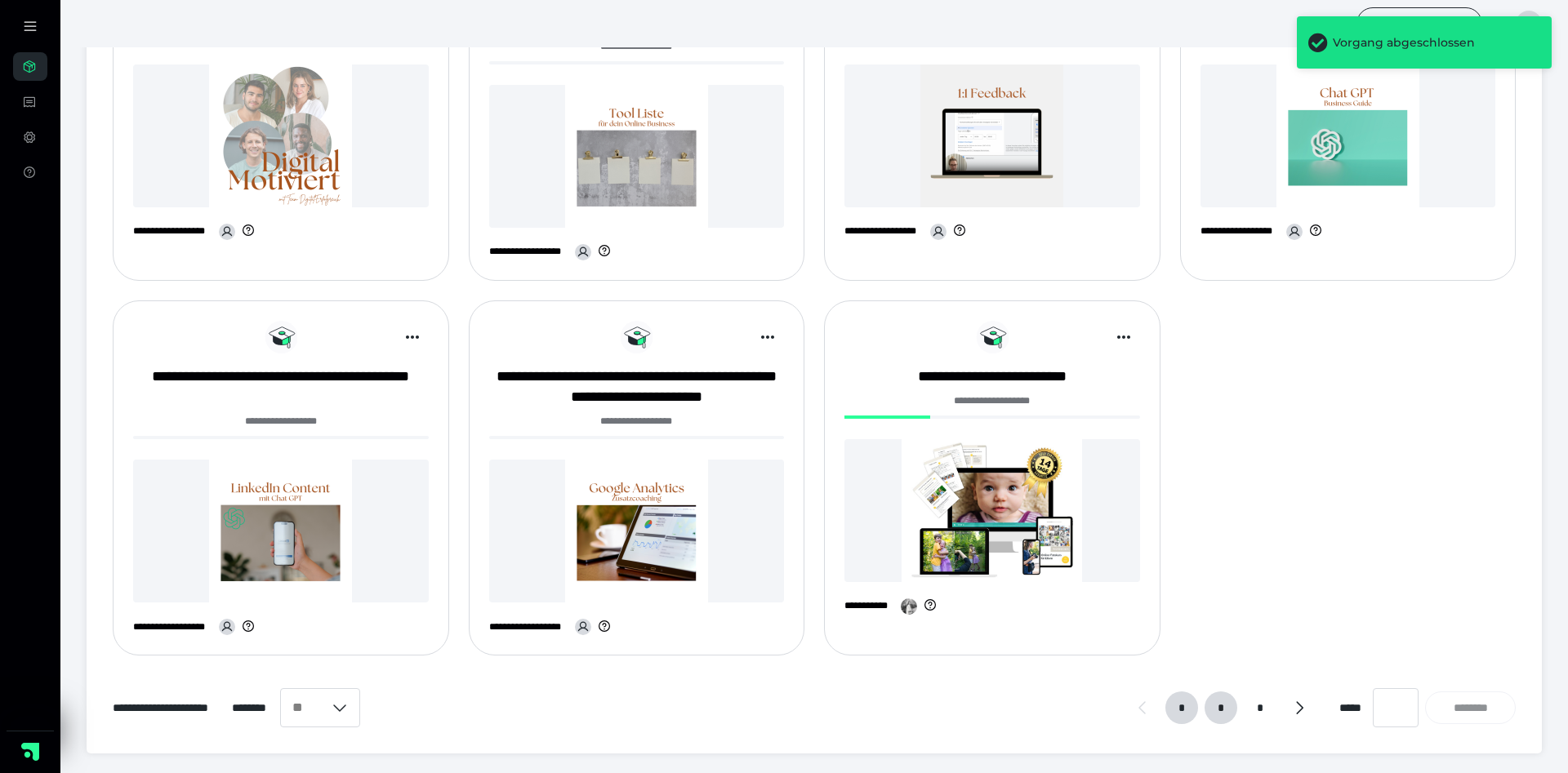 click on "*" at bounding box center [1221, 708] 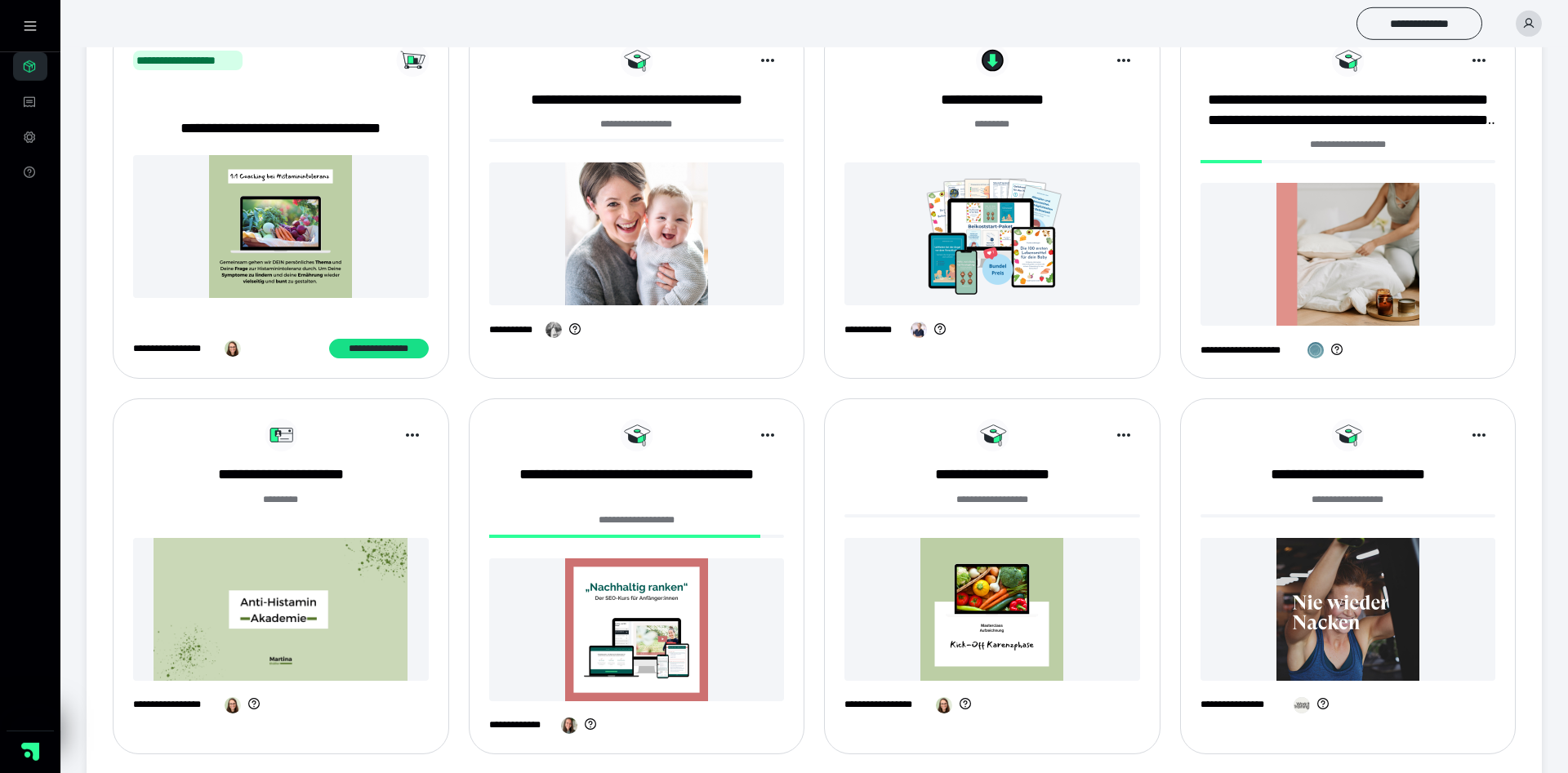 scroll, scrollTop: 250, scrollLeft: 0, axis: vertical 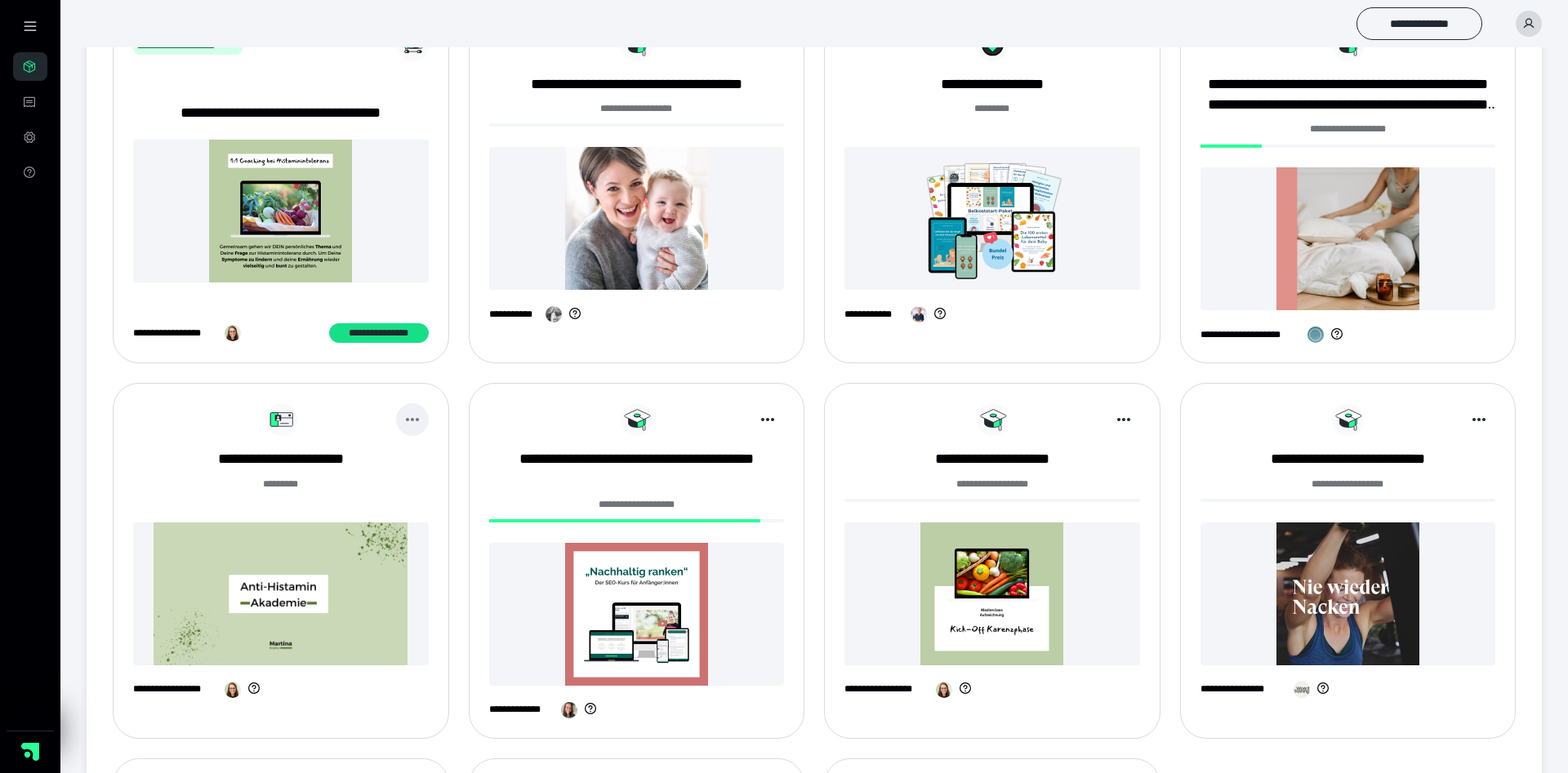 click 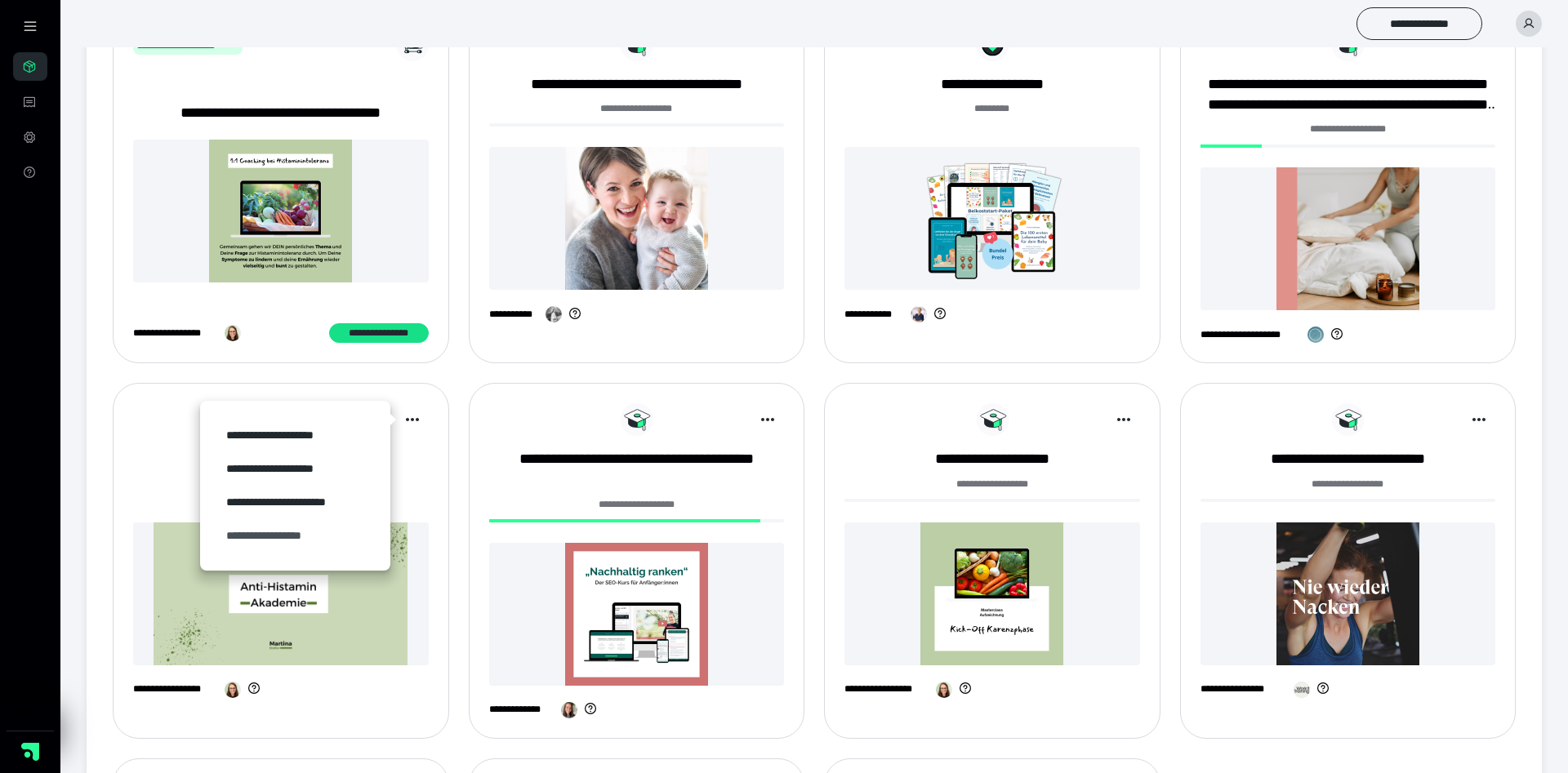 click on "**********" at bounding box center [295, 535] 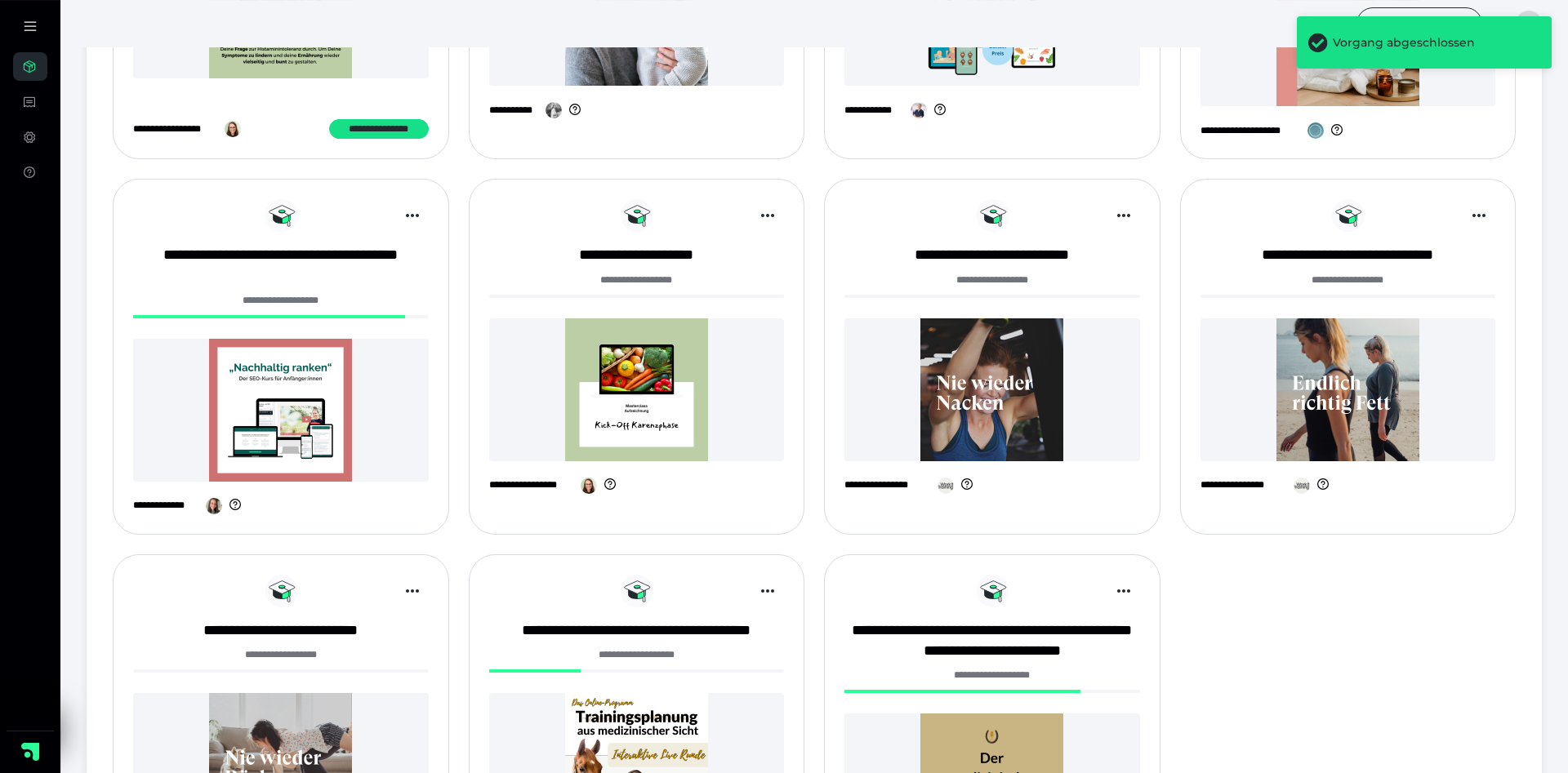 scroll, scrollTop: 500, scrollLeft: 0, axis: vertical 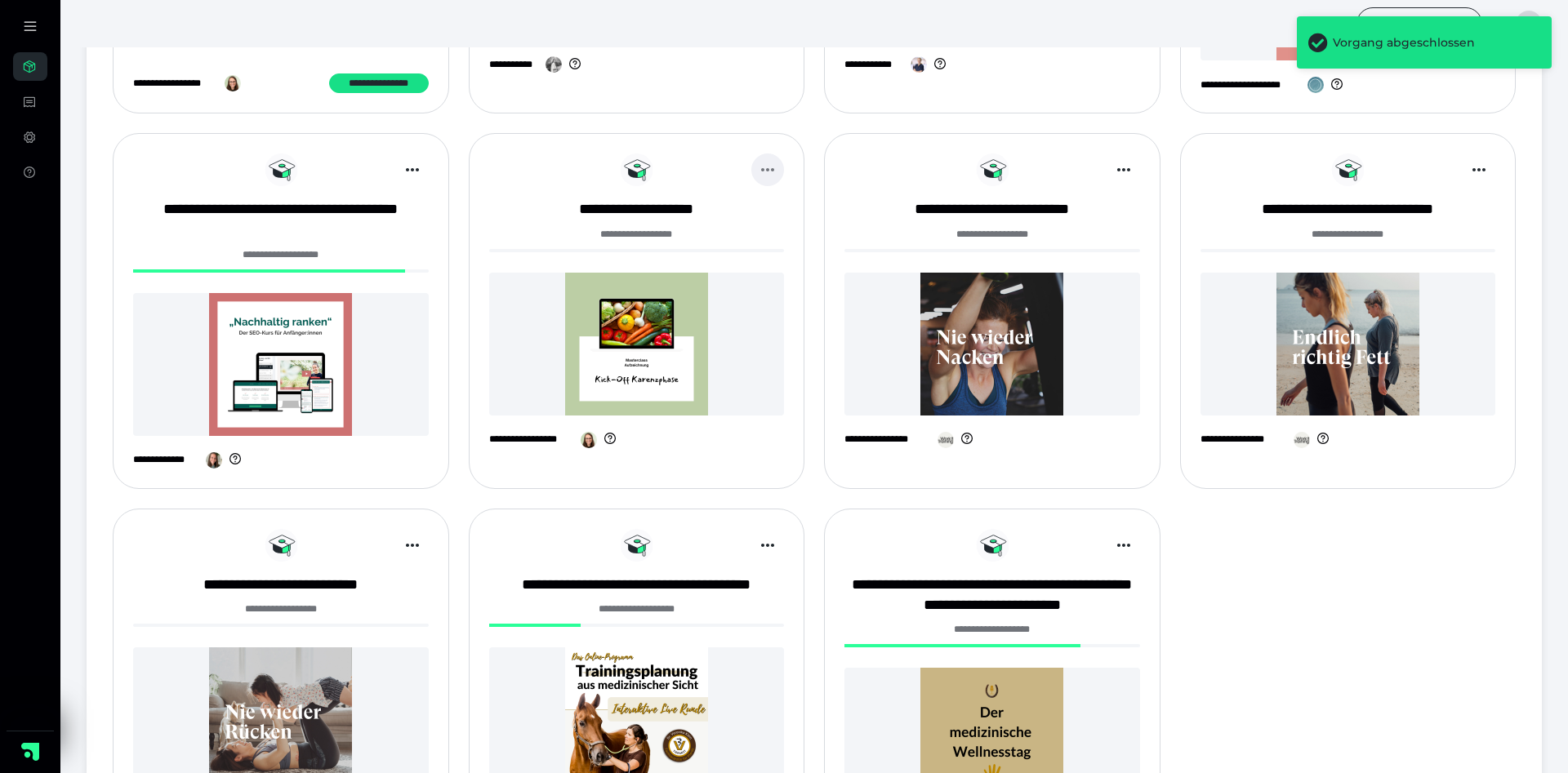 click 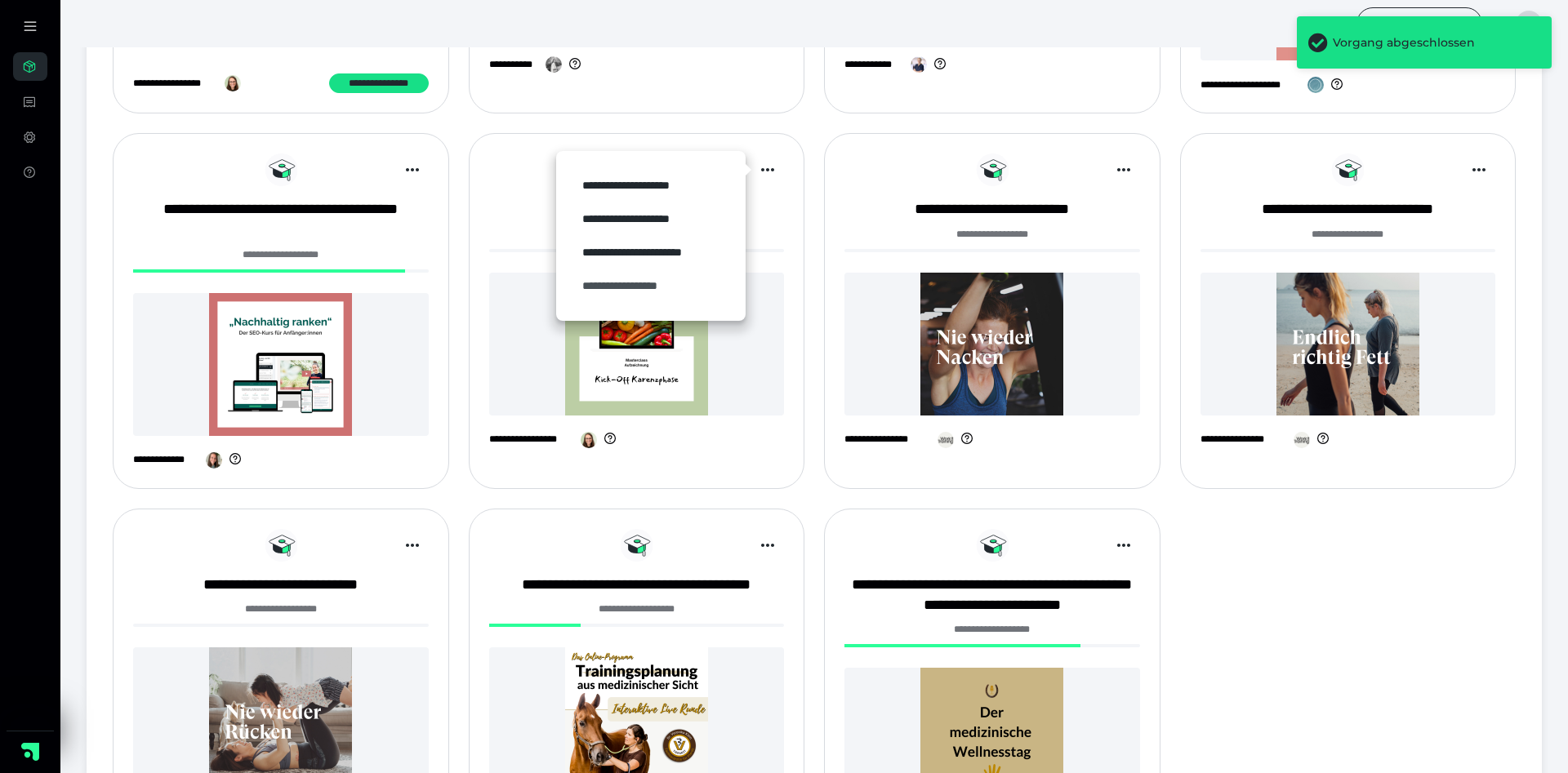 click on "**********" at bounding box center (651, 286) 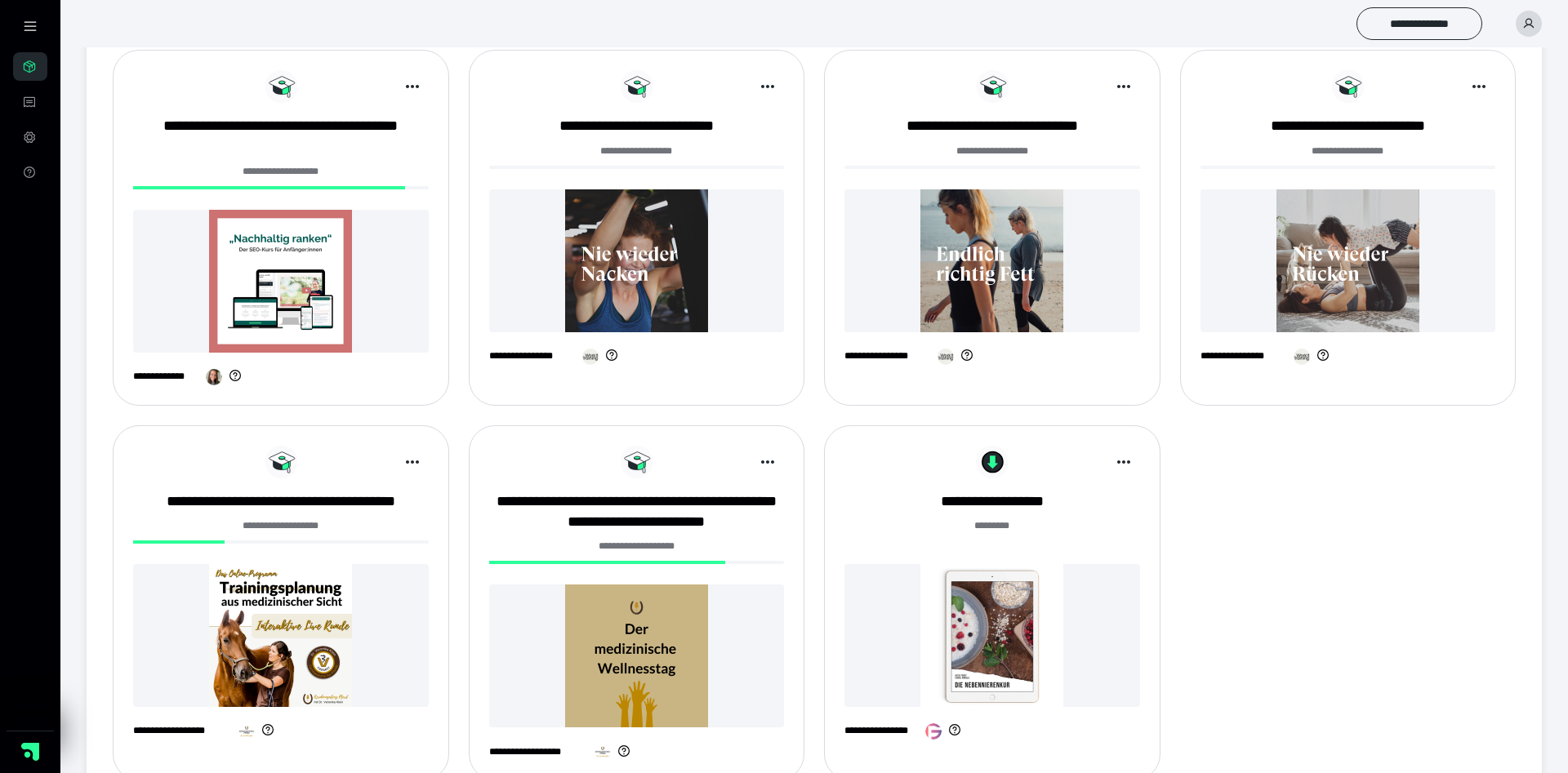 scroll, scrollTop: 708, scrollLeft: 0, axis: vertical 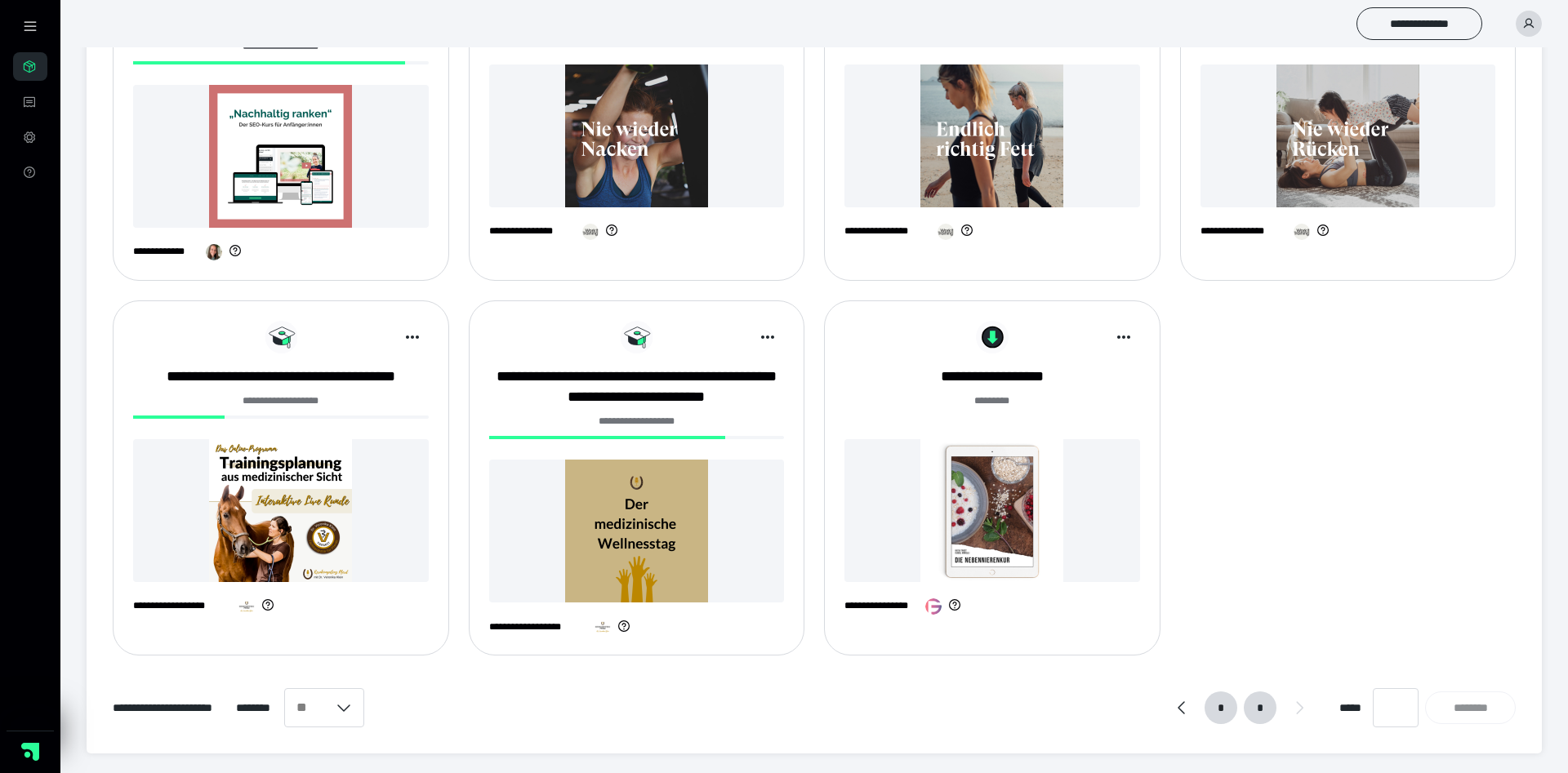 click on "*" at bounding box center [1221, 708] 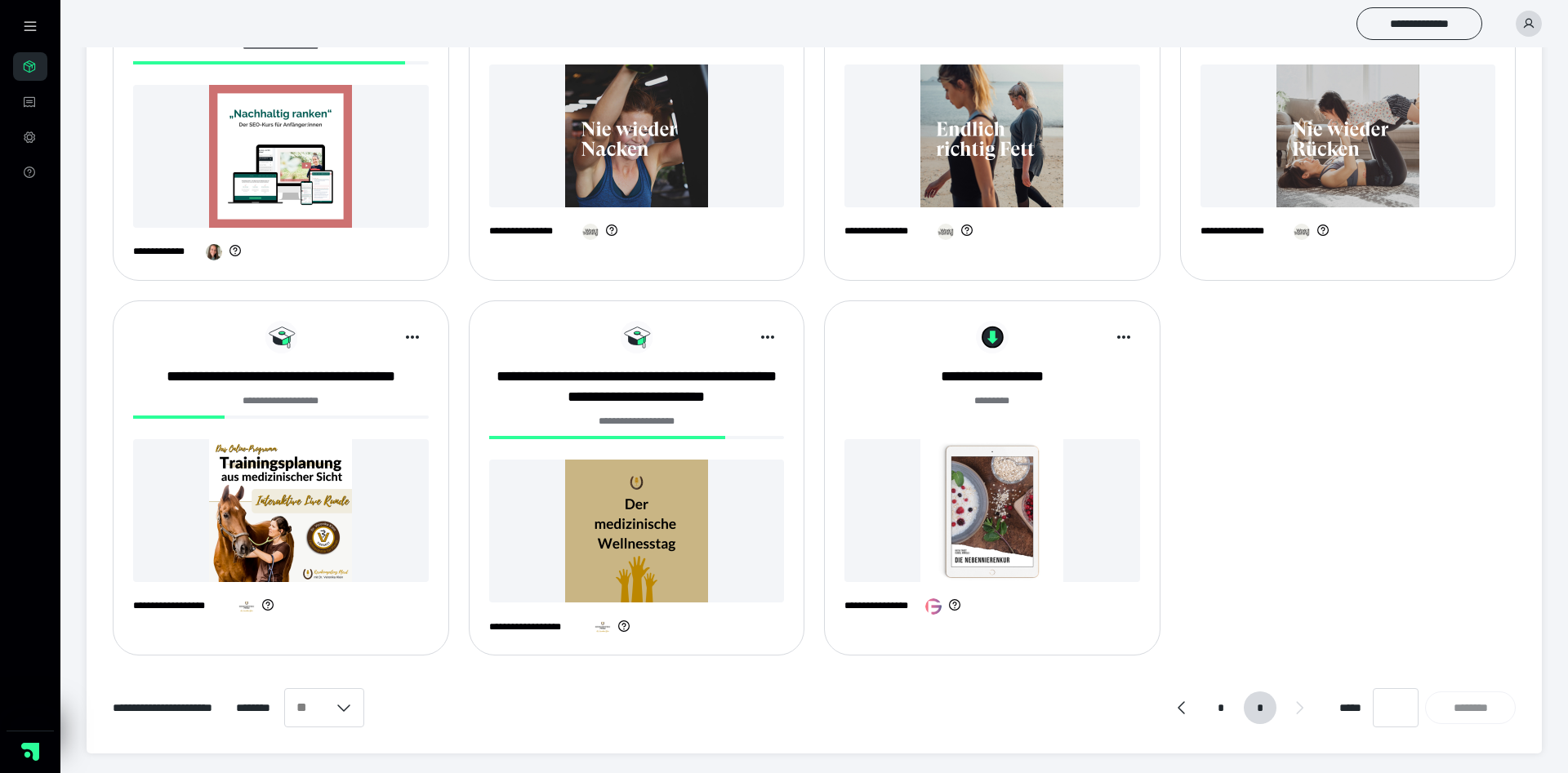 scroll, scrollTop: 0, scrollLeft: 0, axis: both 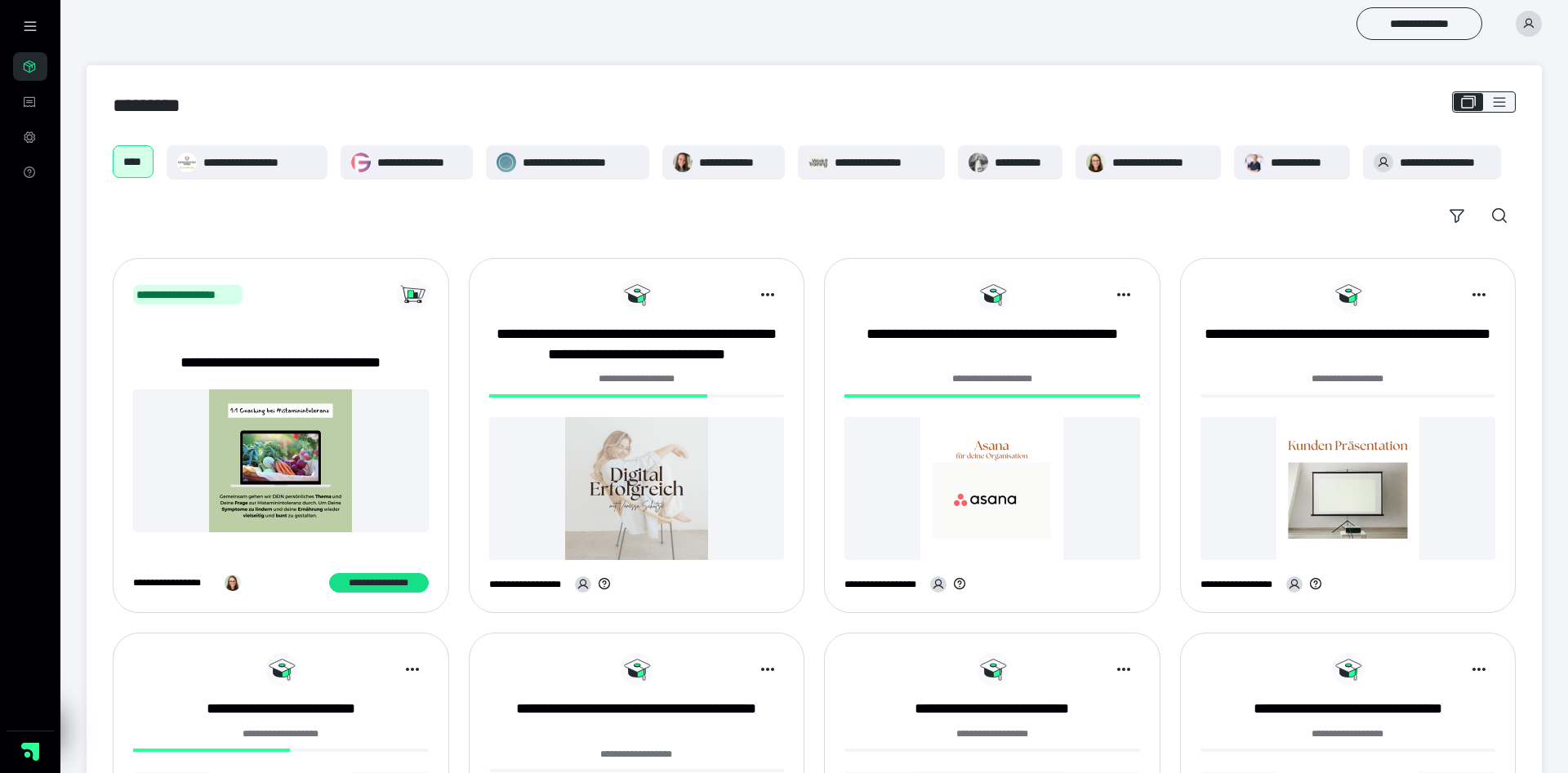 click at bounding box center [637, 488] 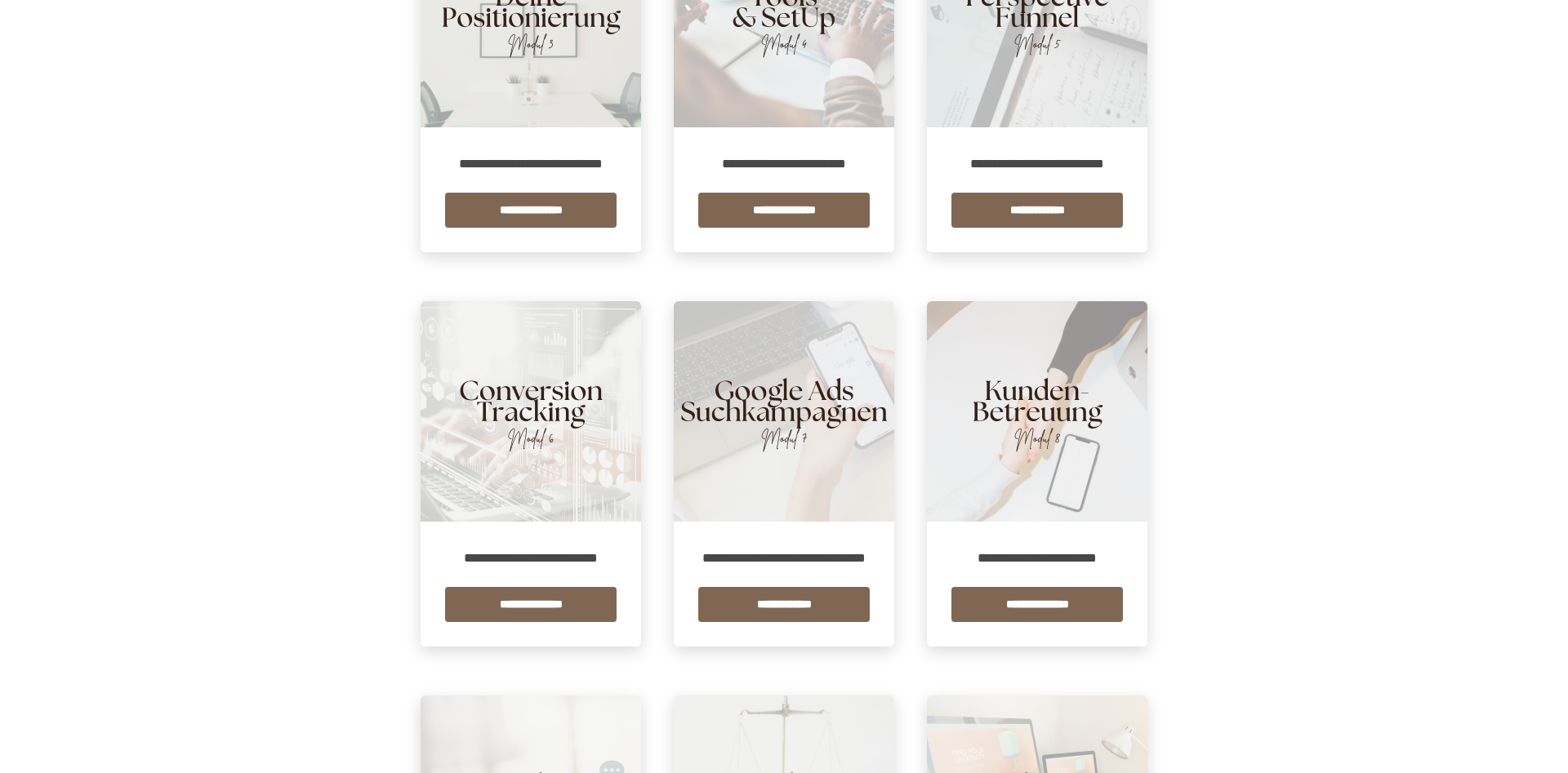 scroll, scrollTop: 833, scrollLeft: 0, axis: vertical 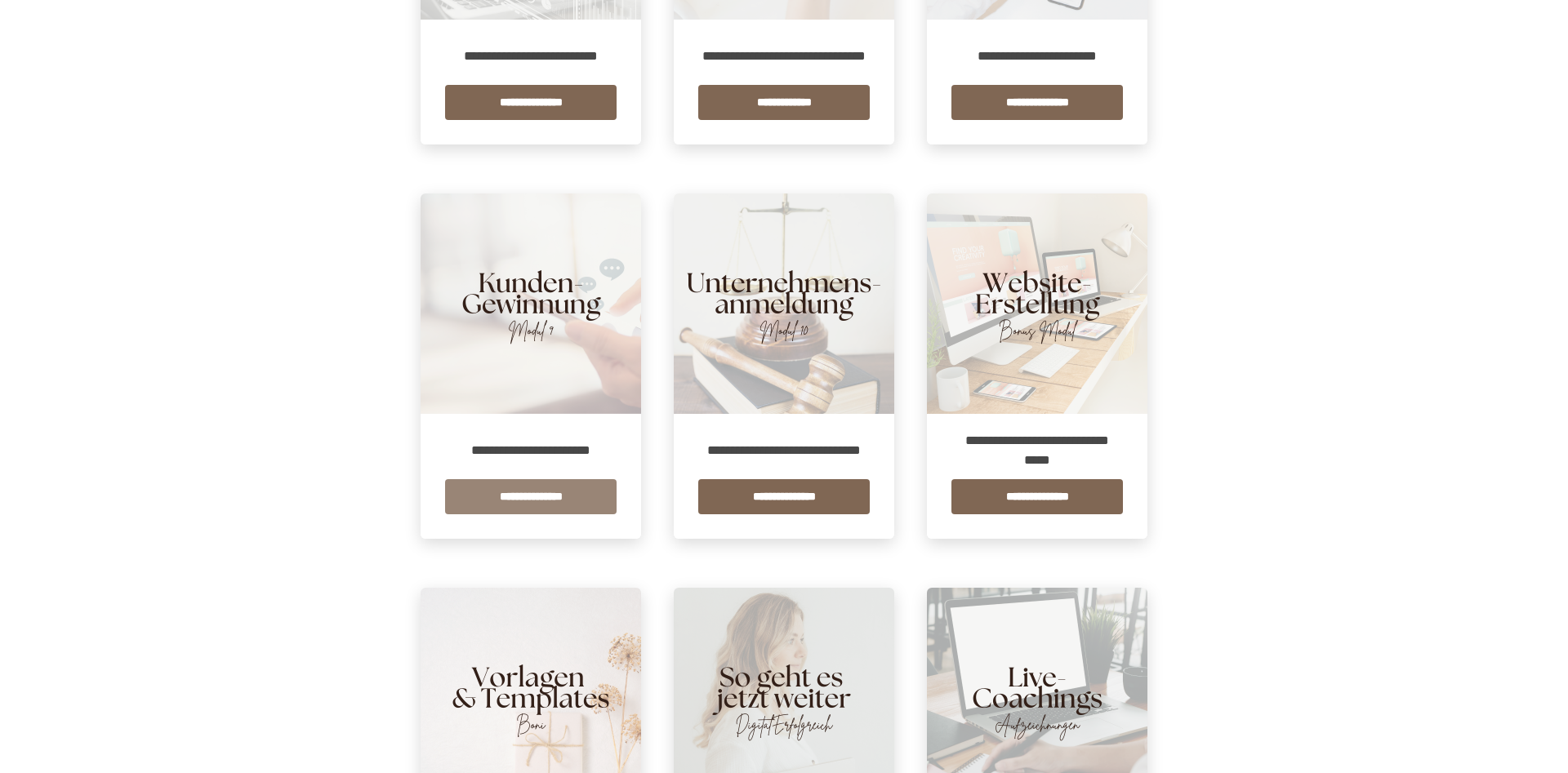 click on "**********" at bounding box center [531, 496] 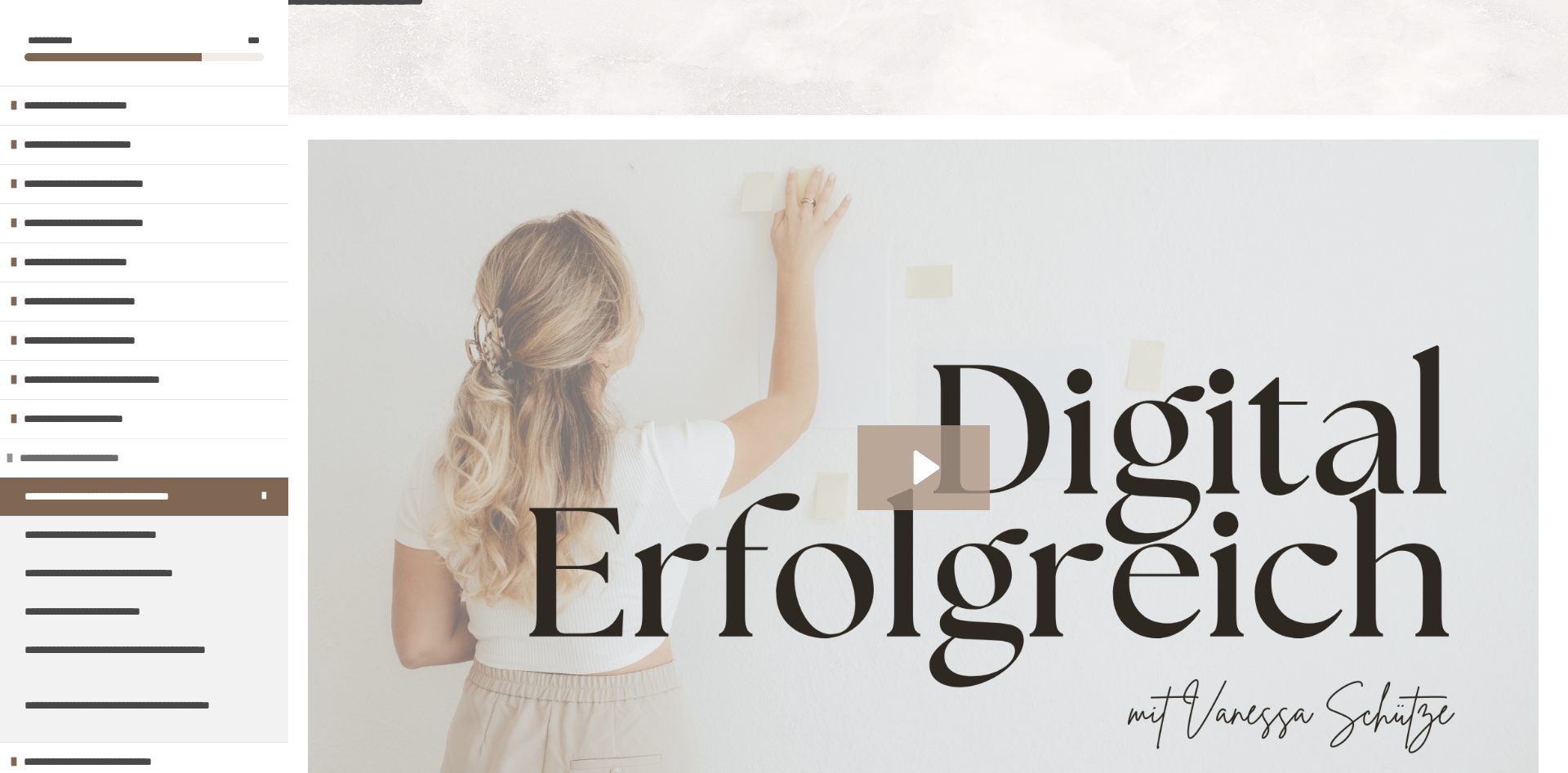 scroll, scrollTop: 333, scrollLeft: 0, axis: vertical 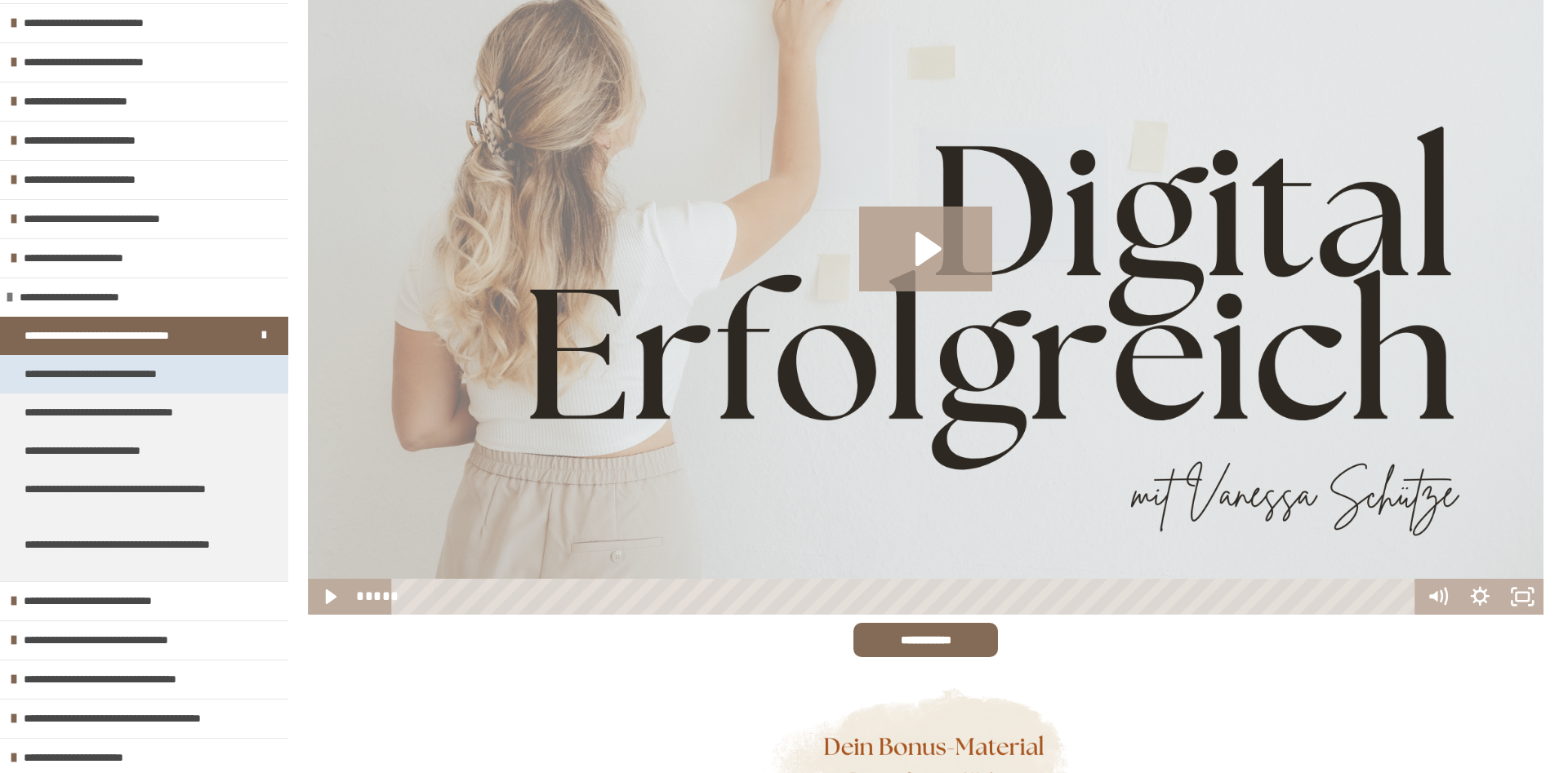 click on "**********" at bounding box center (114, 374) 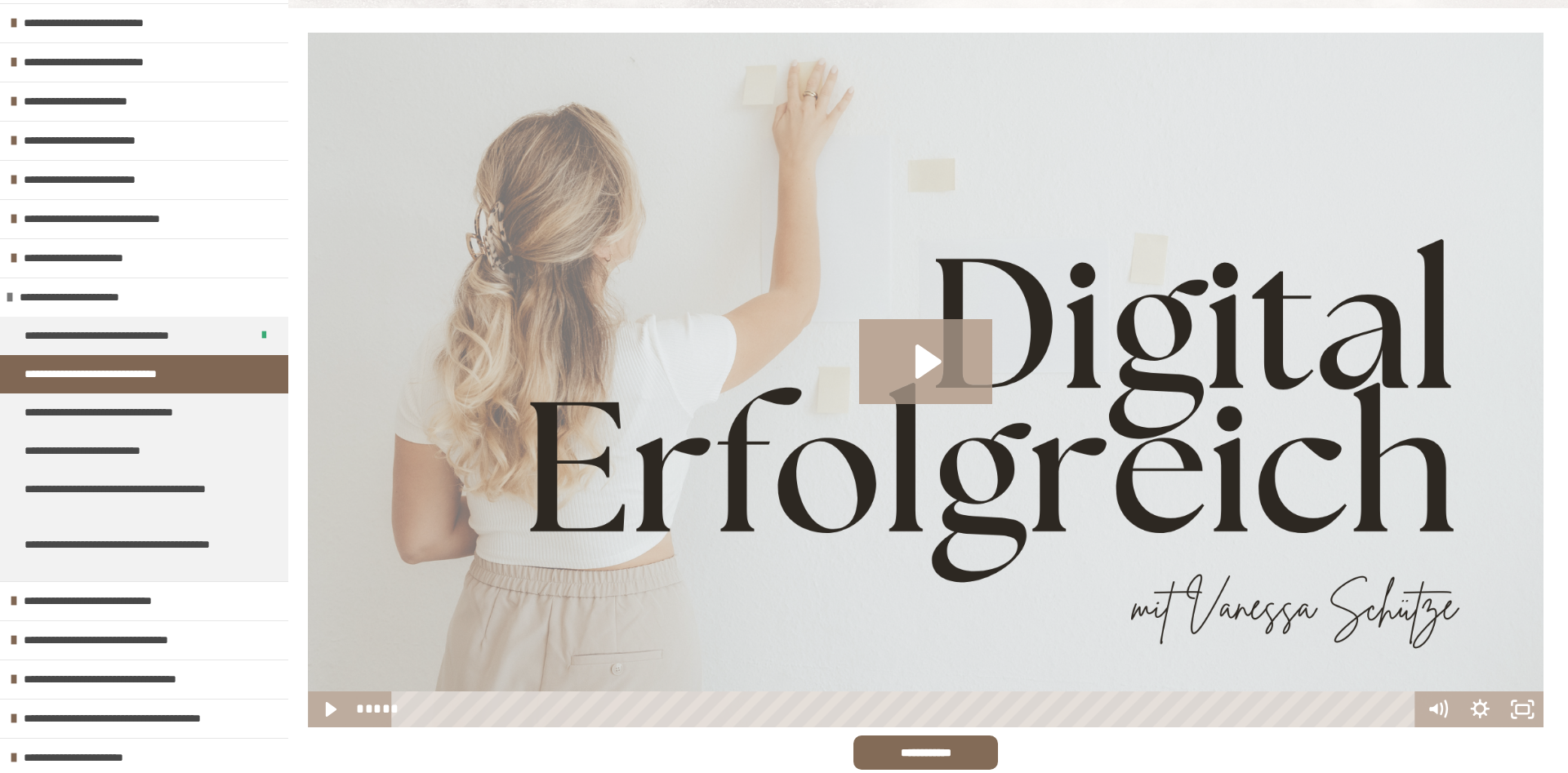 click at bounding box center [925, 753] 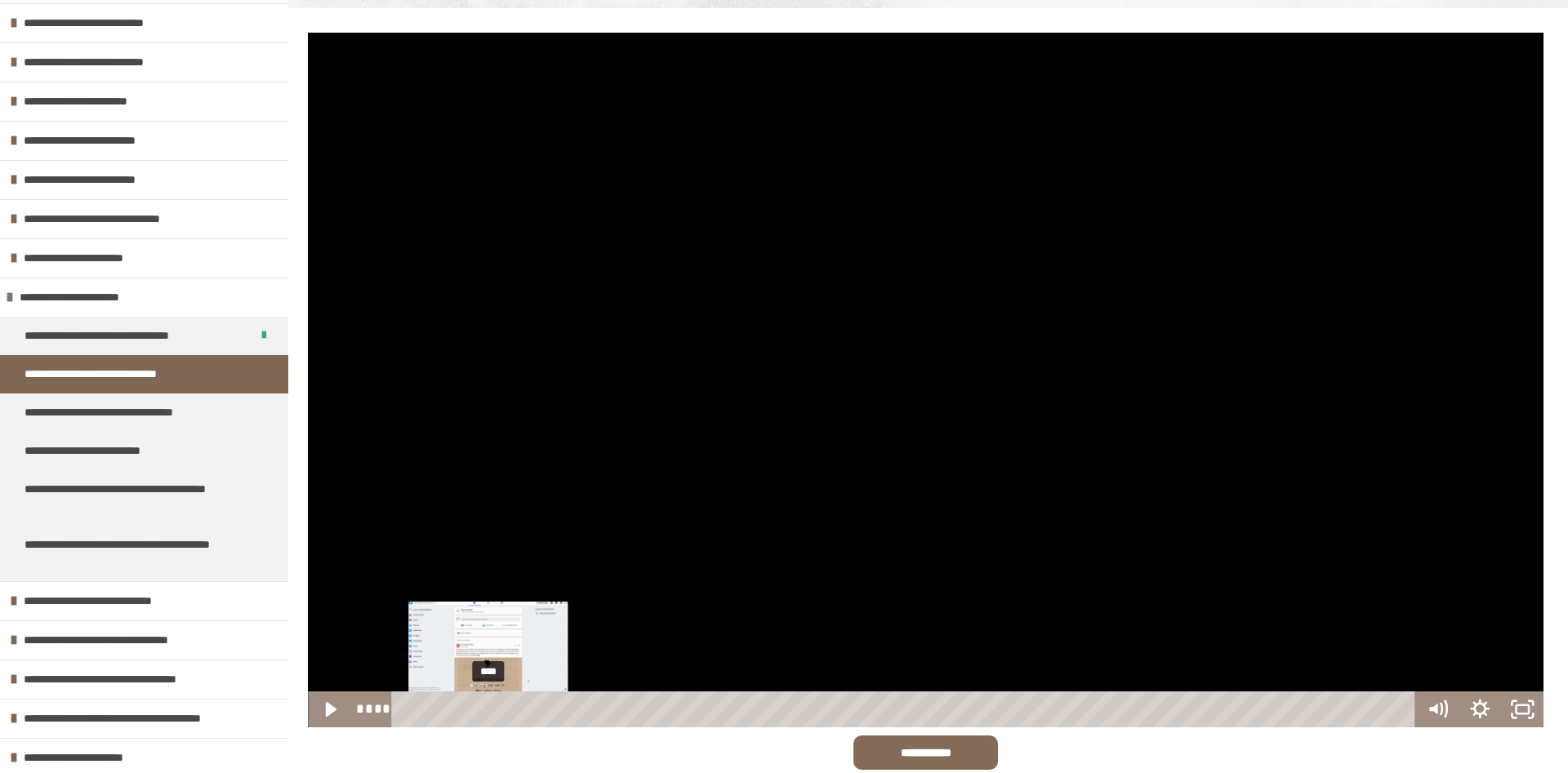drag, startPoint x: 991, startPoint y: 706, endPoint x: 488, endPoint y: 712, distance: 503.03578 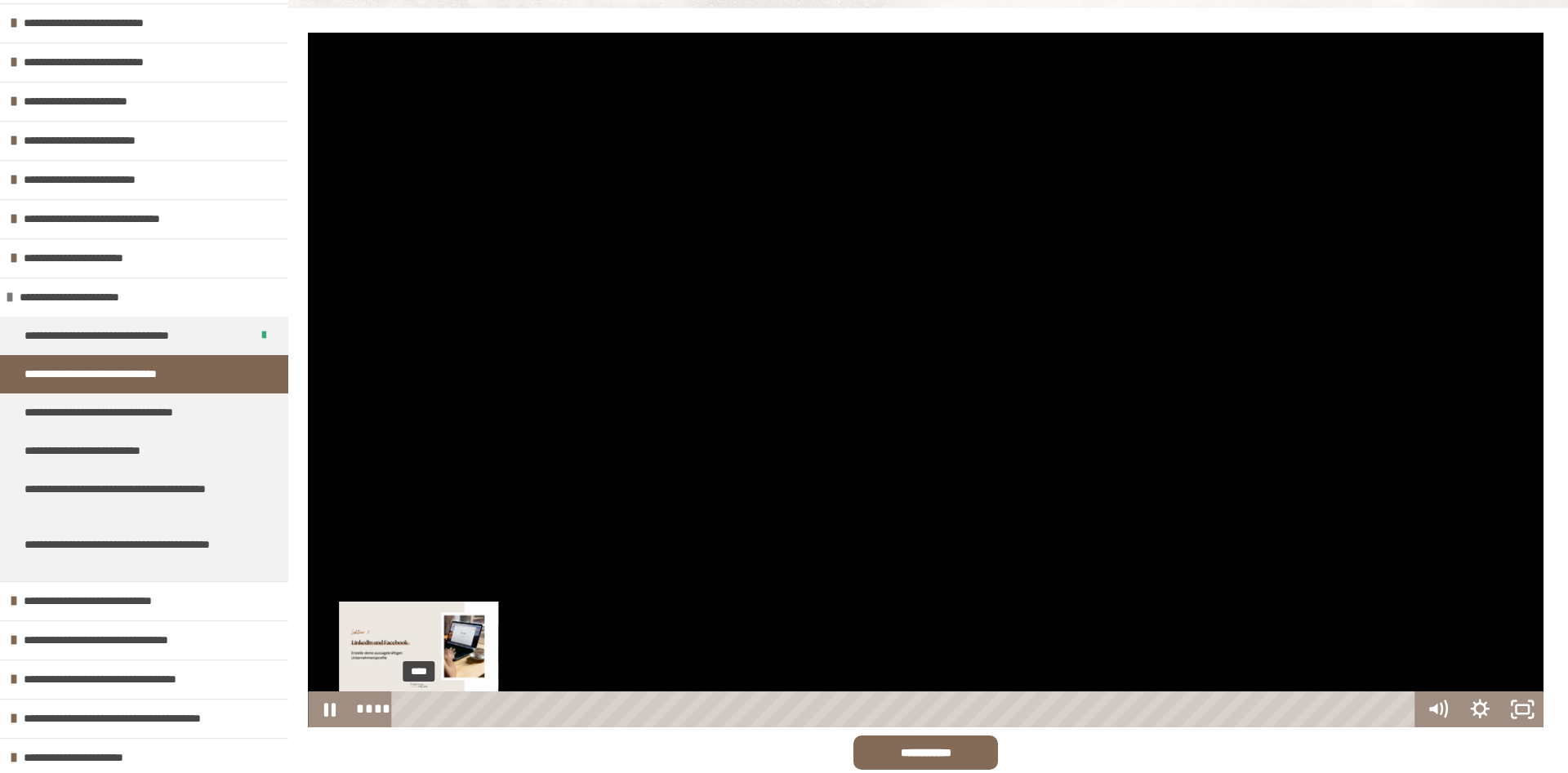 click on "****" at bounding box center [906, 709] 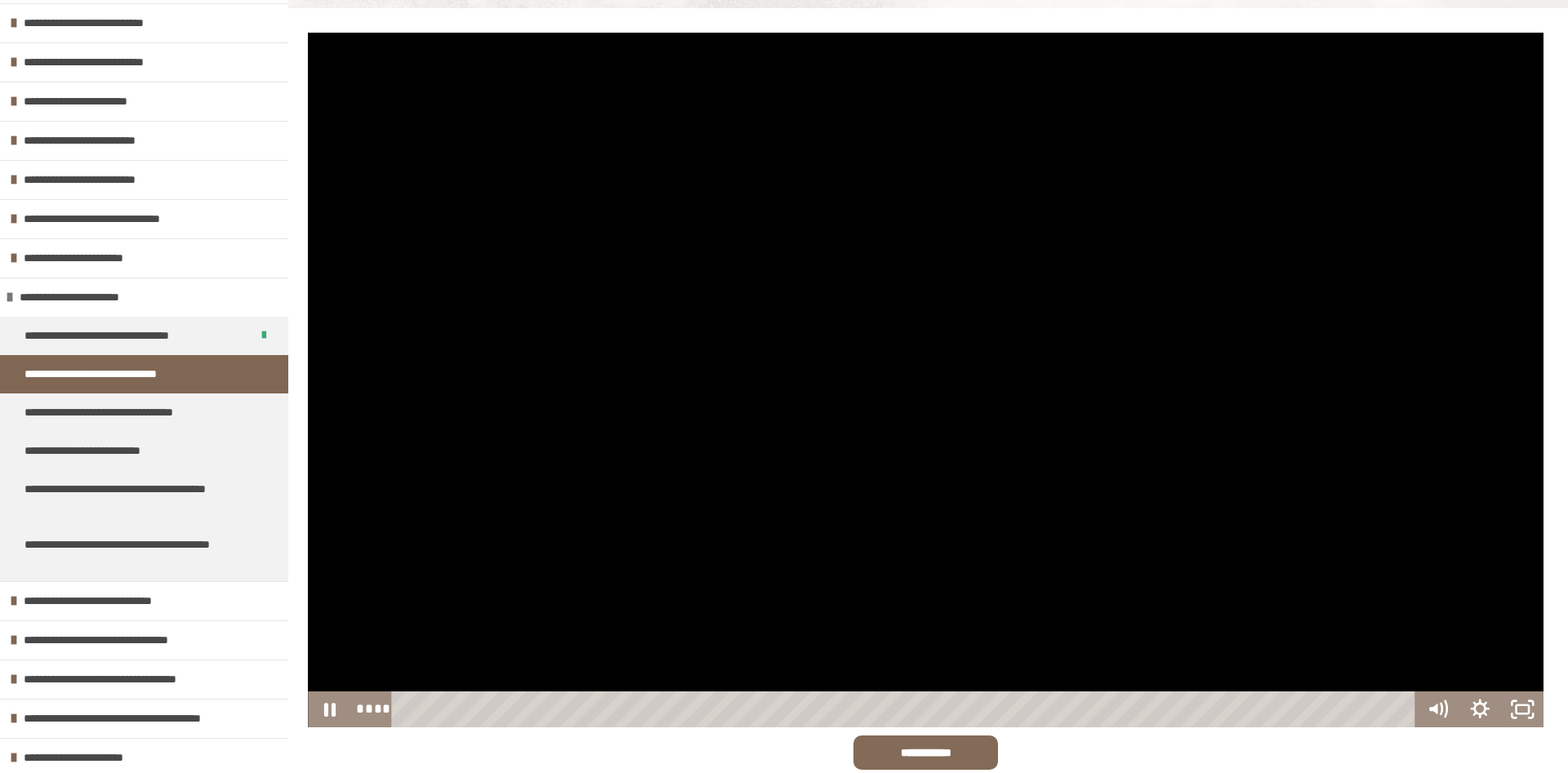 click at bounding box center [925, 380] 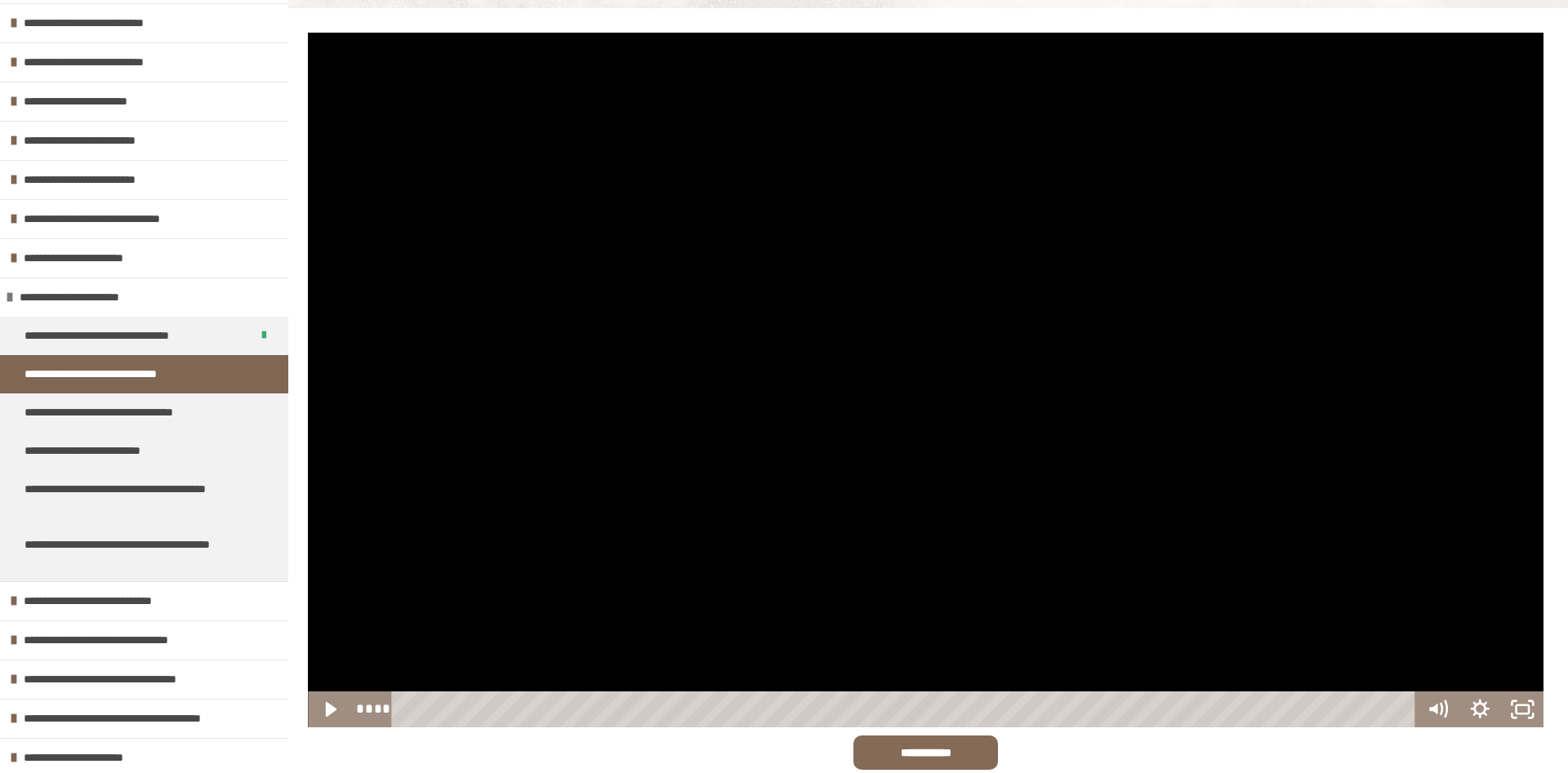 click at bounding box center (925, 380) 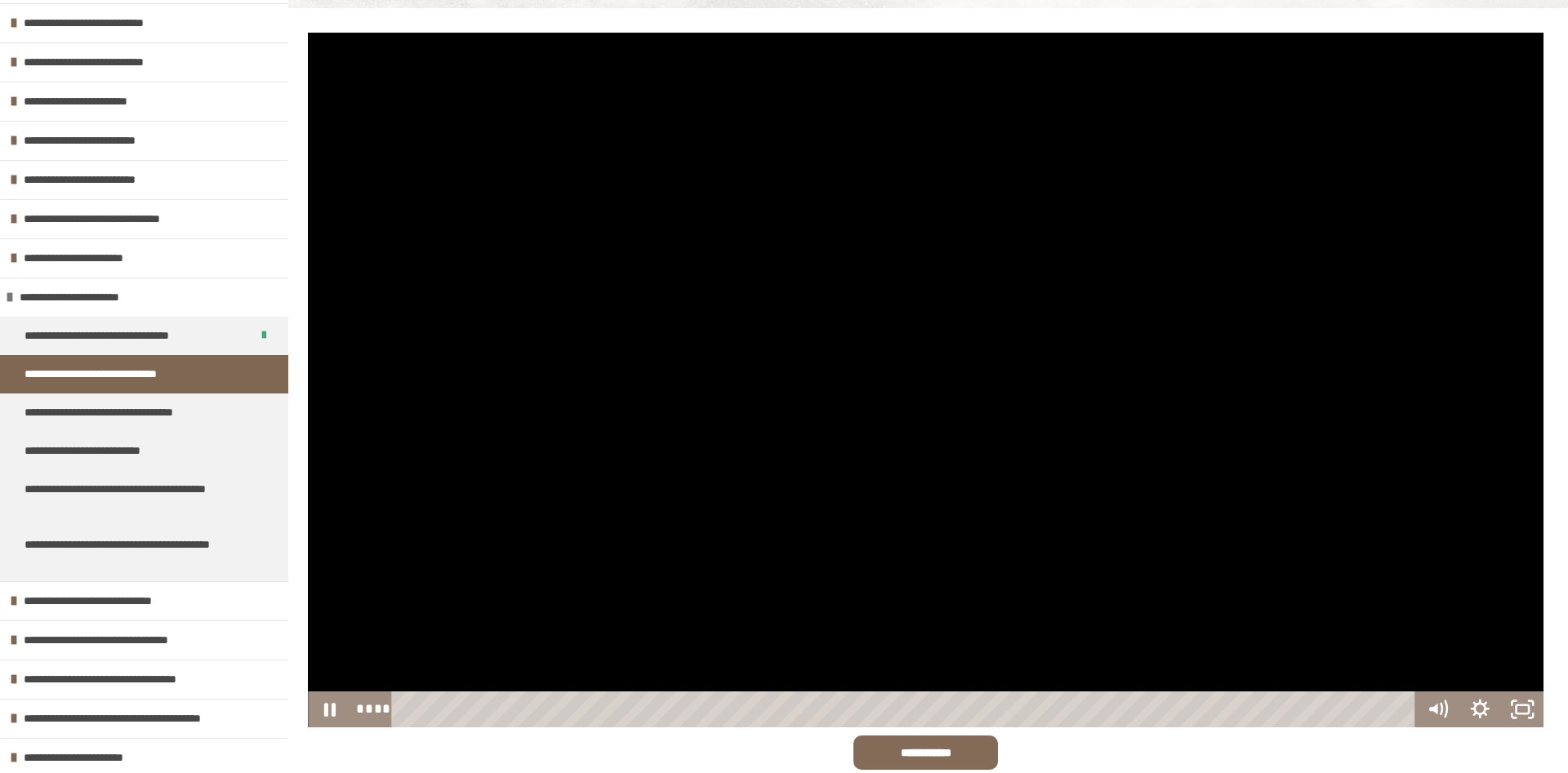 click at bounding box center (925, 380) 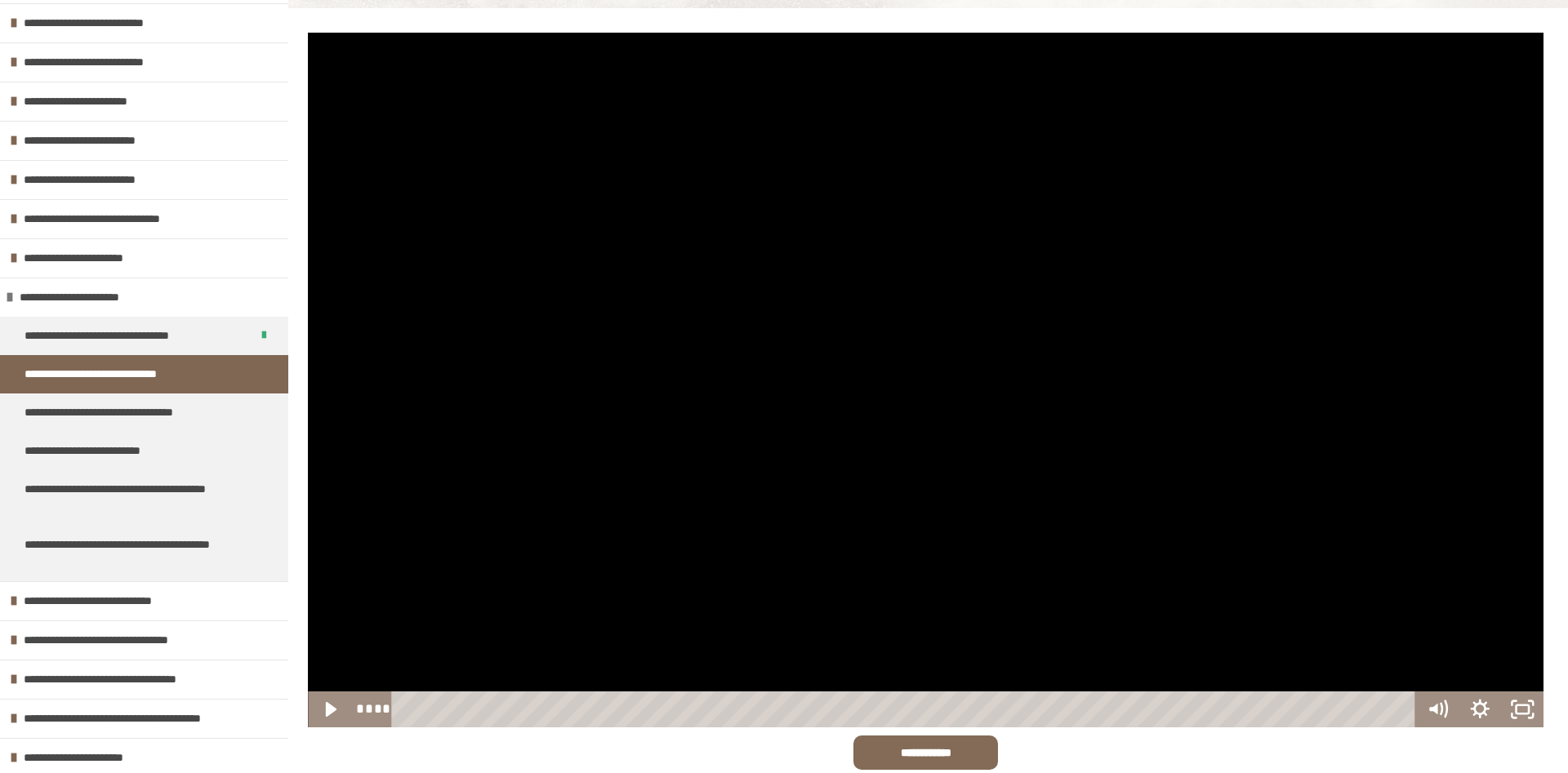click at bounding box center (925, 380) 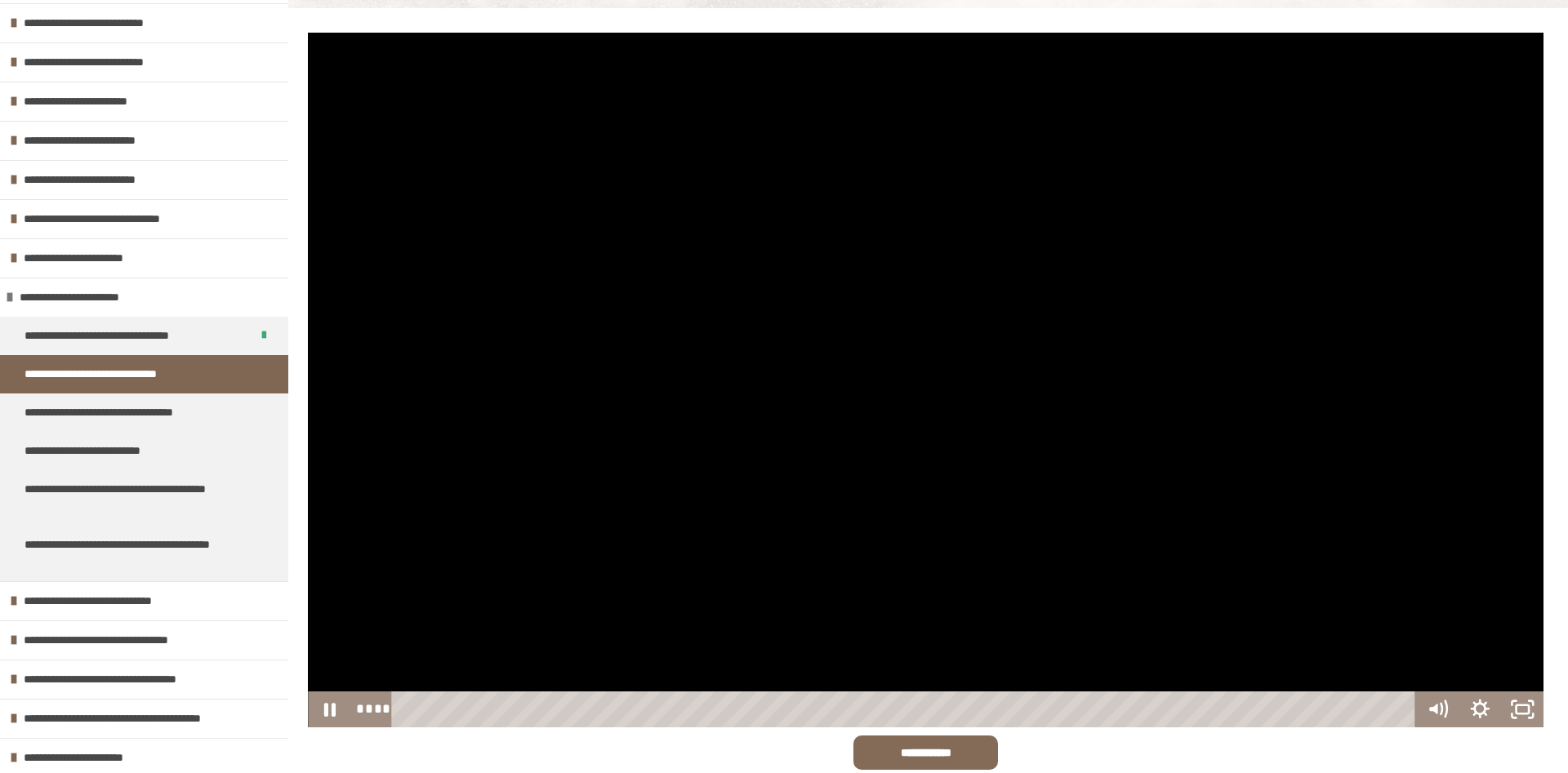 click at bounding box center [925, 380] 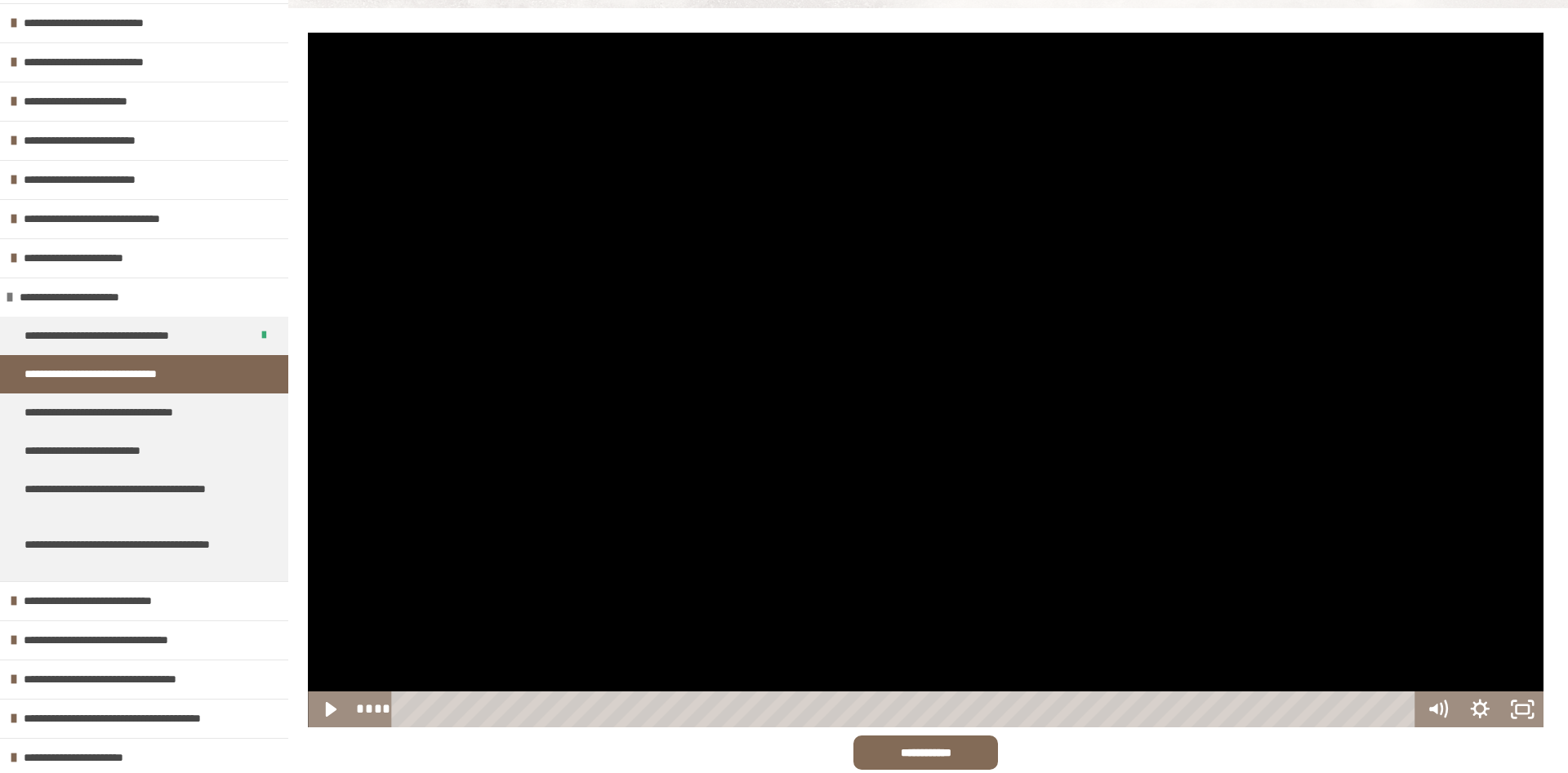 click at bounding box center (925, 380) 